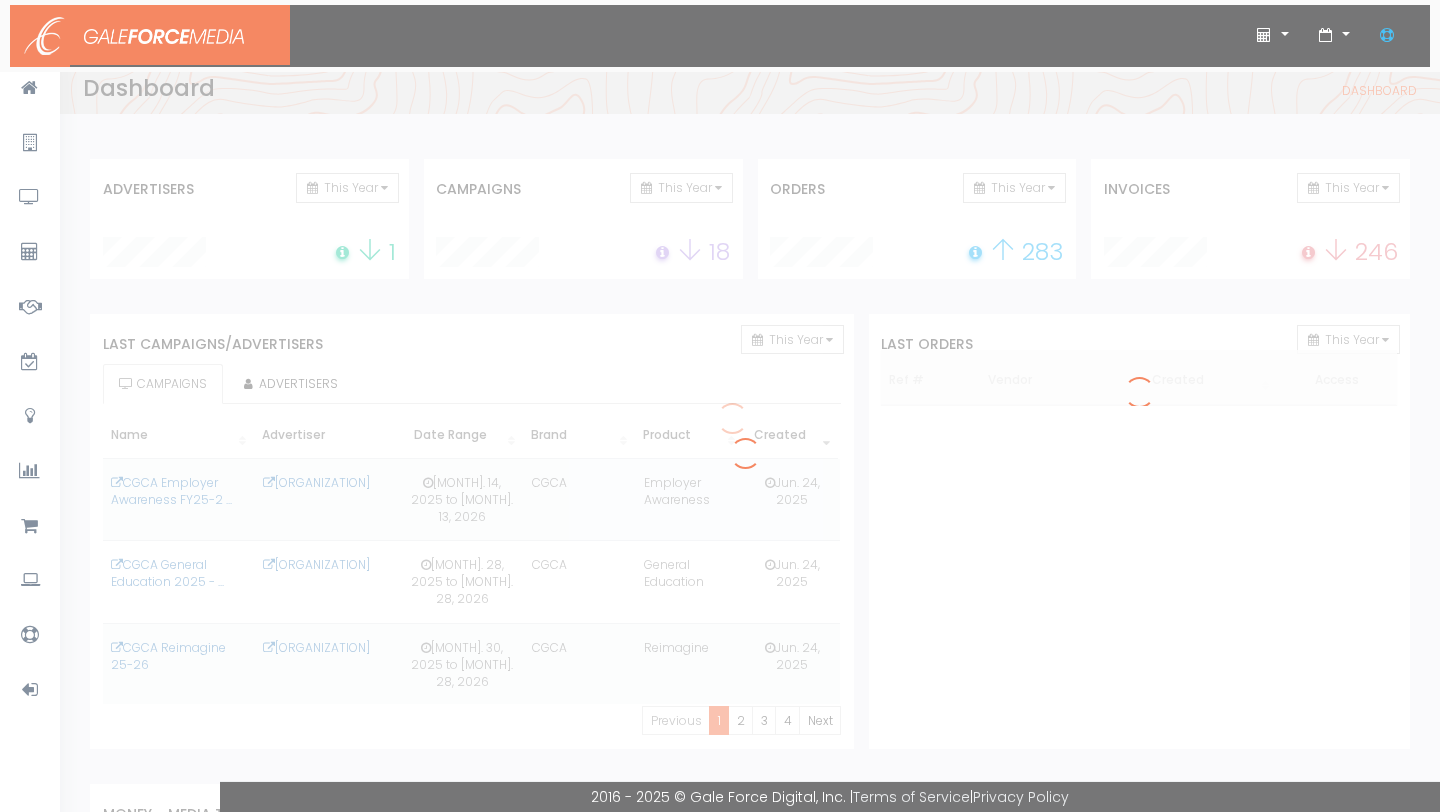 scroll, scrollTop: 0, scrollLeft: 0, axis: both 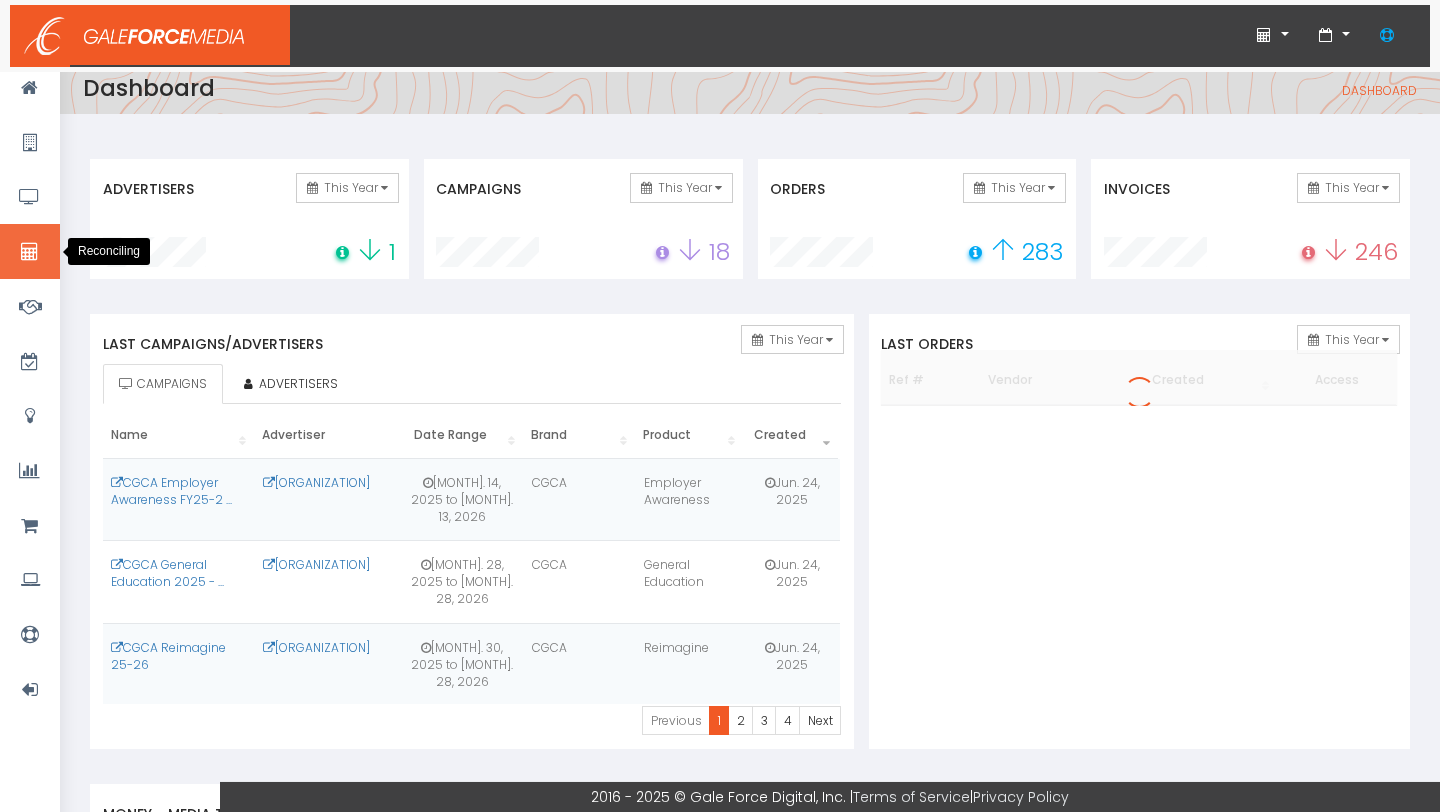 click at bounding box center [30, 251] 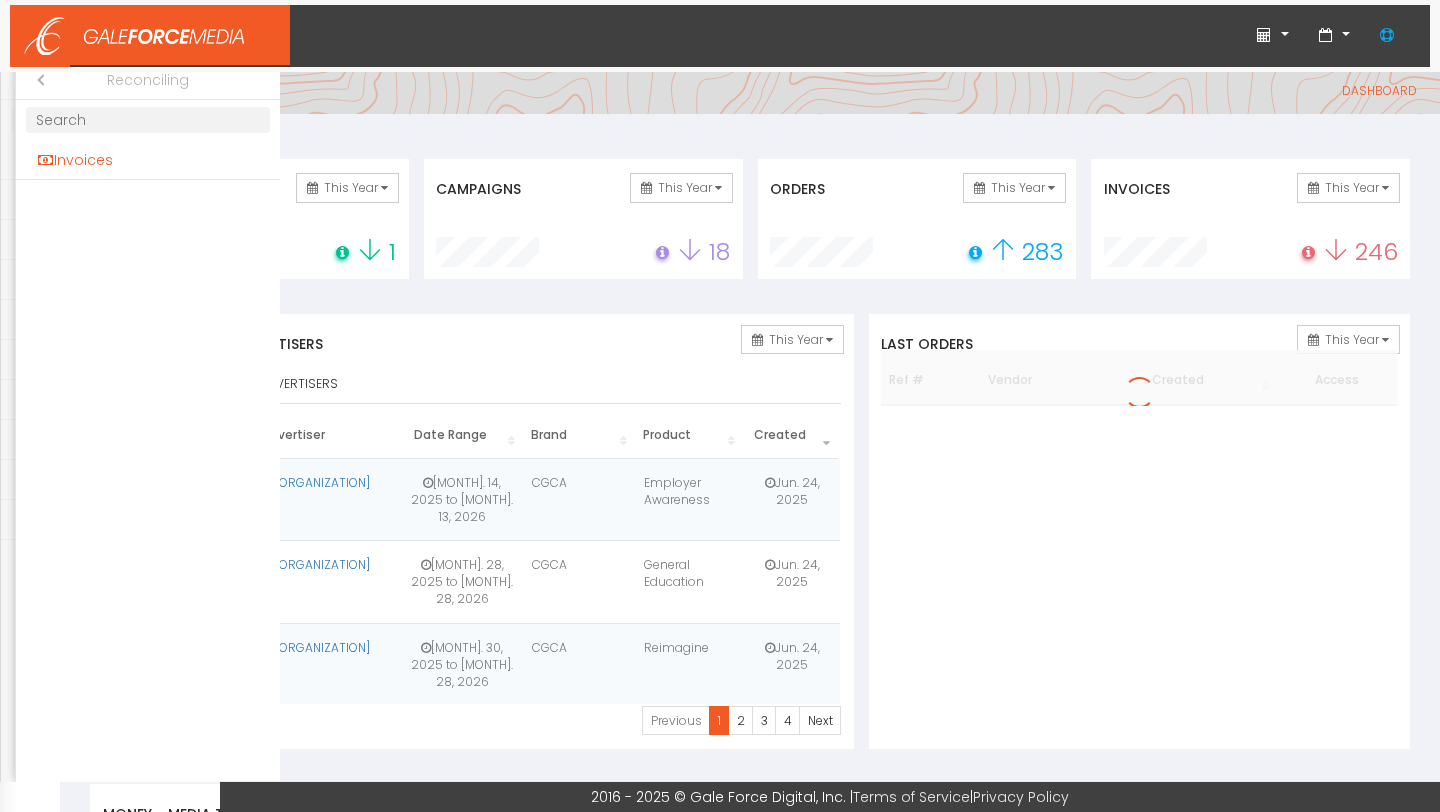 click on "Invoices" at bounding box center [148, 160] 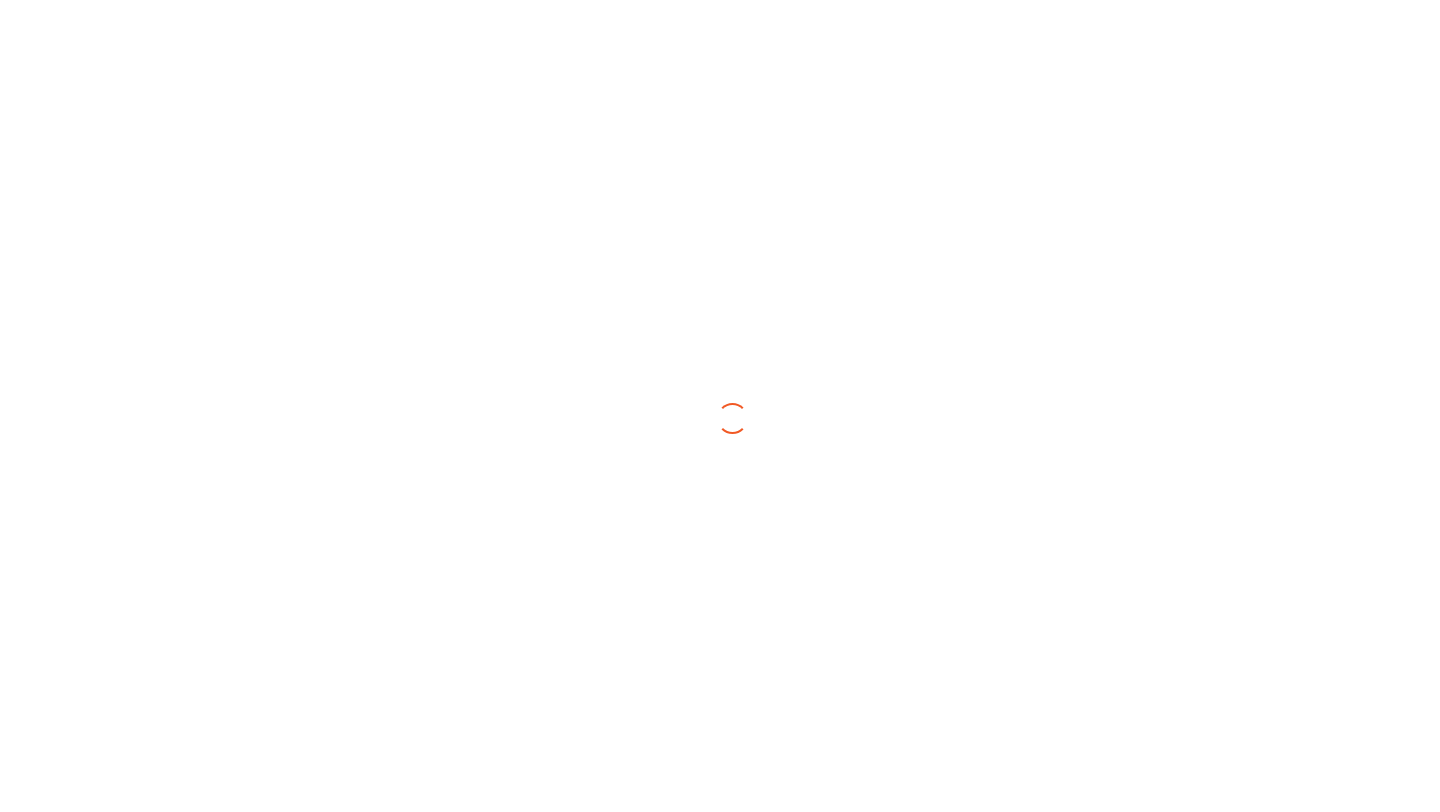 scroll, scrollTop: 0, scrollLeft: 0, axis: both 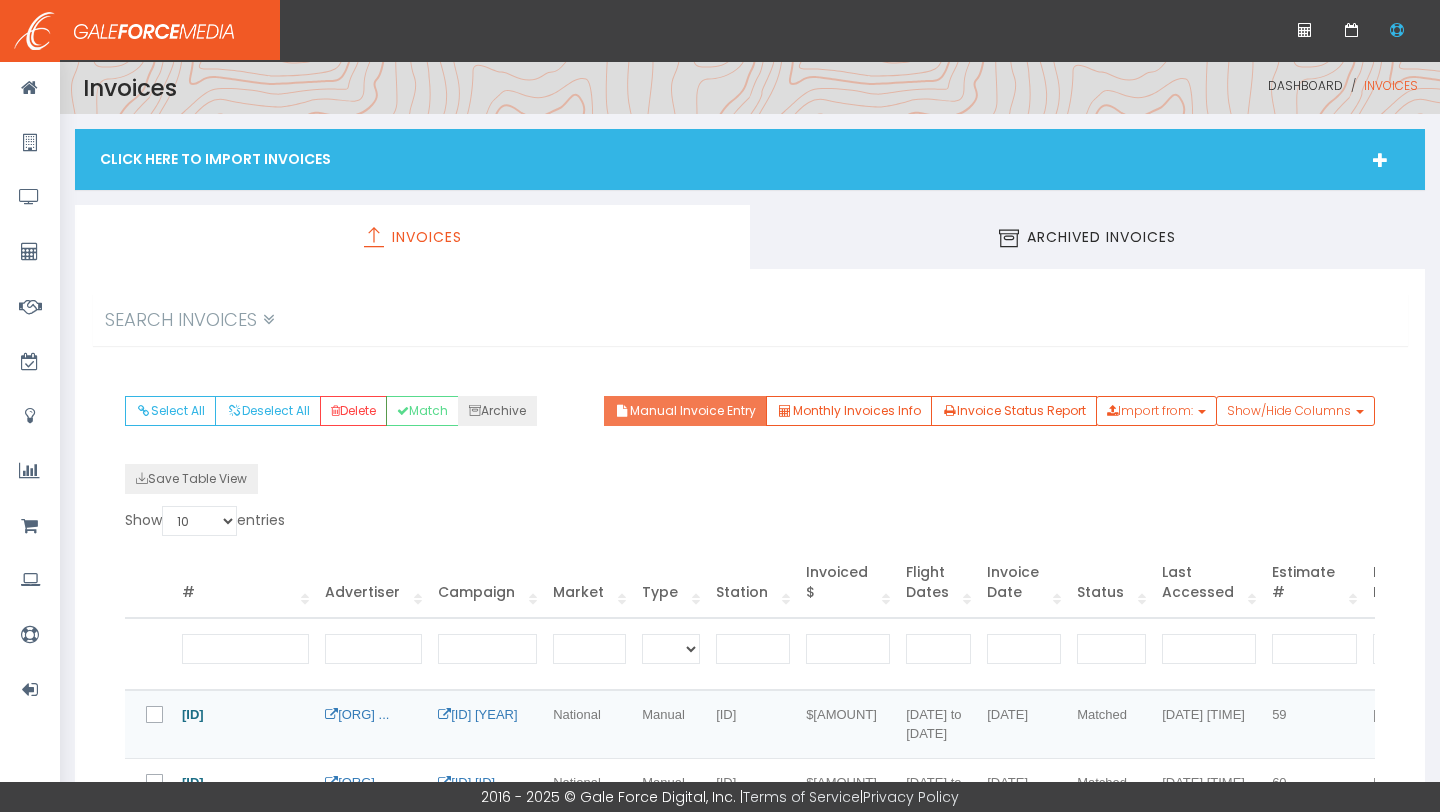 click on "Manual Invoice Entry" at bounding box center [685, 411] 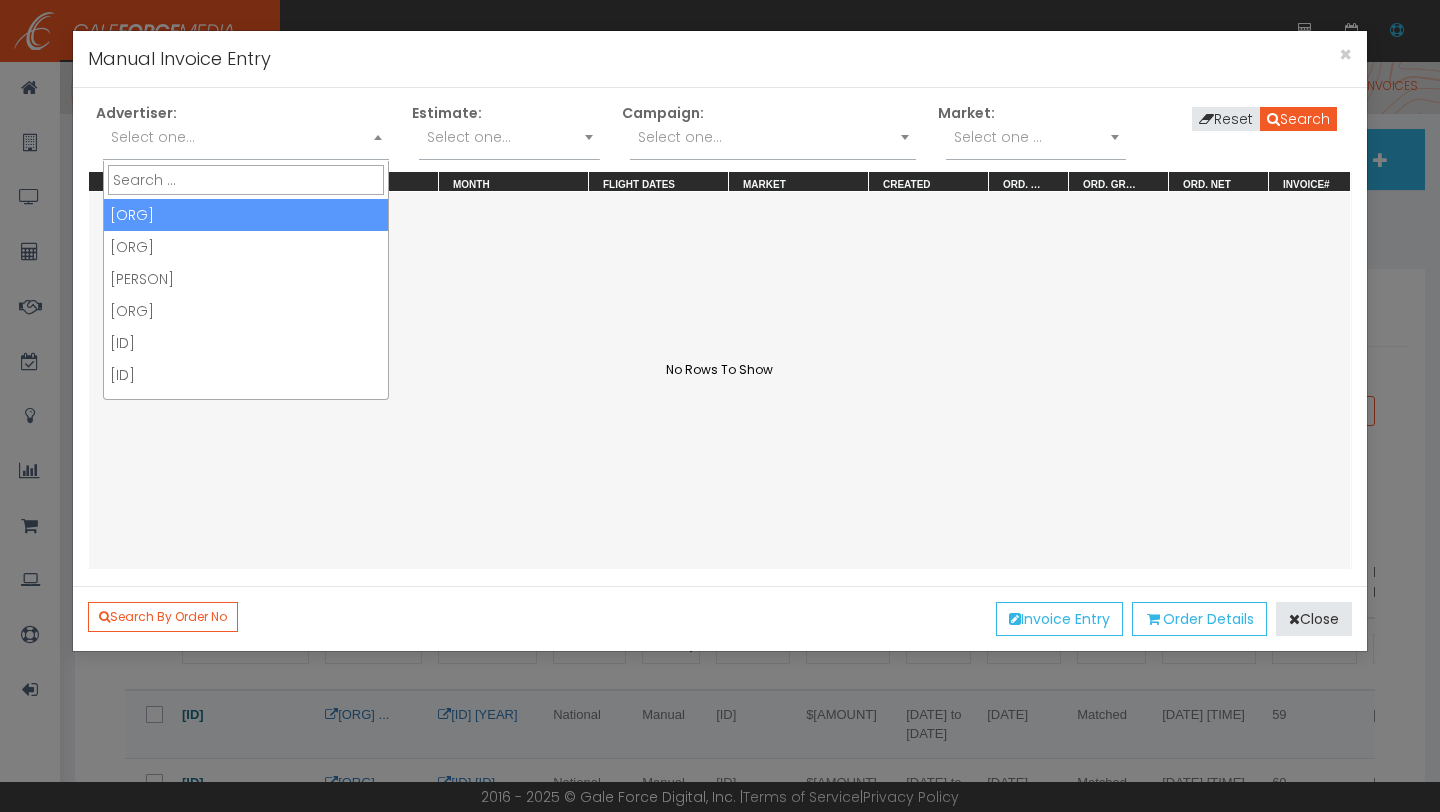 click on "Select one..." at bounding box center (246, 137) 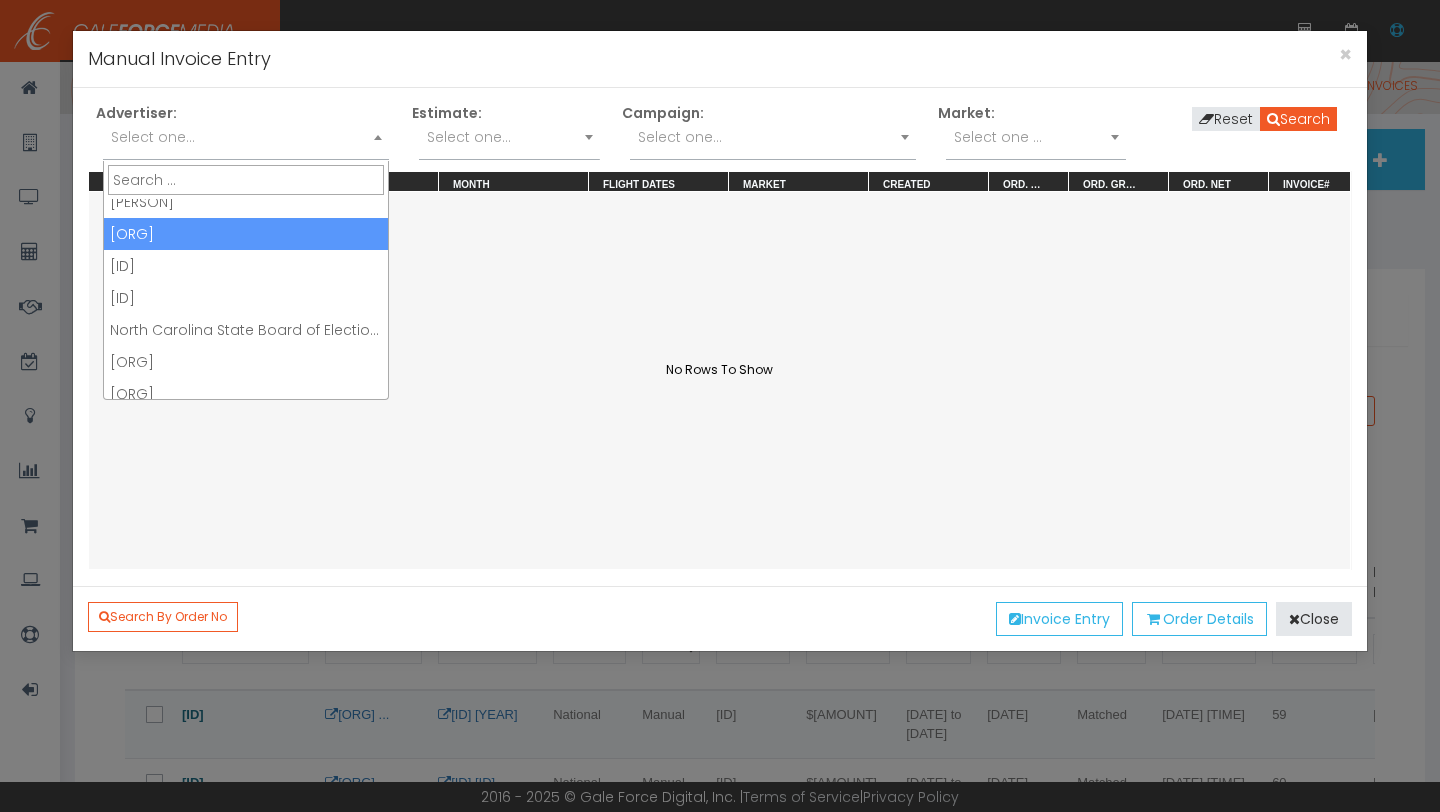 scroll, scrollTop: 107, scrollLeft: 0, axis: vertical 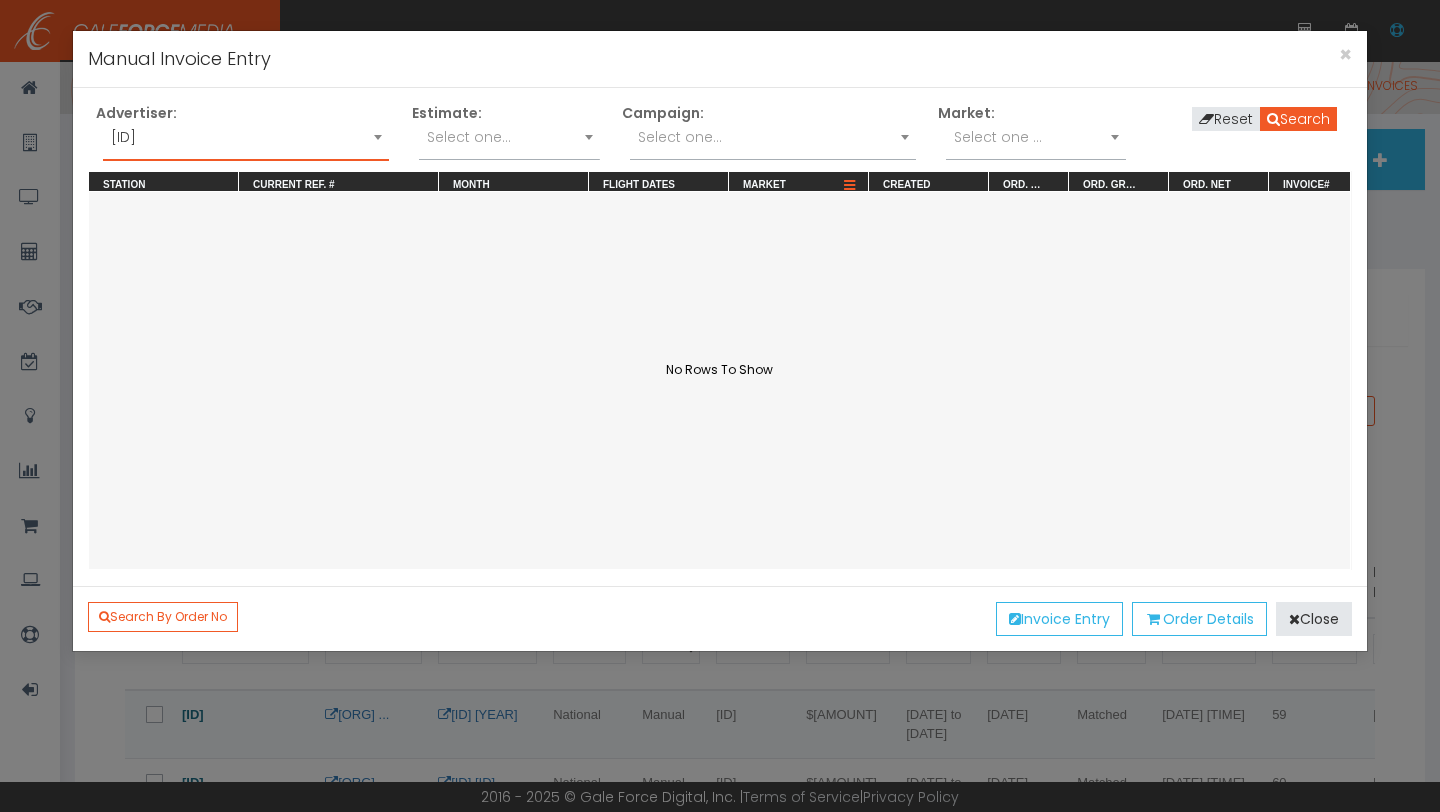 click on "Select one..." at bounding box center [773, 137] 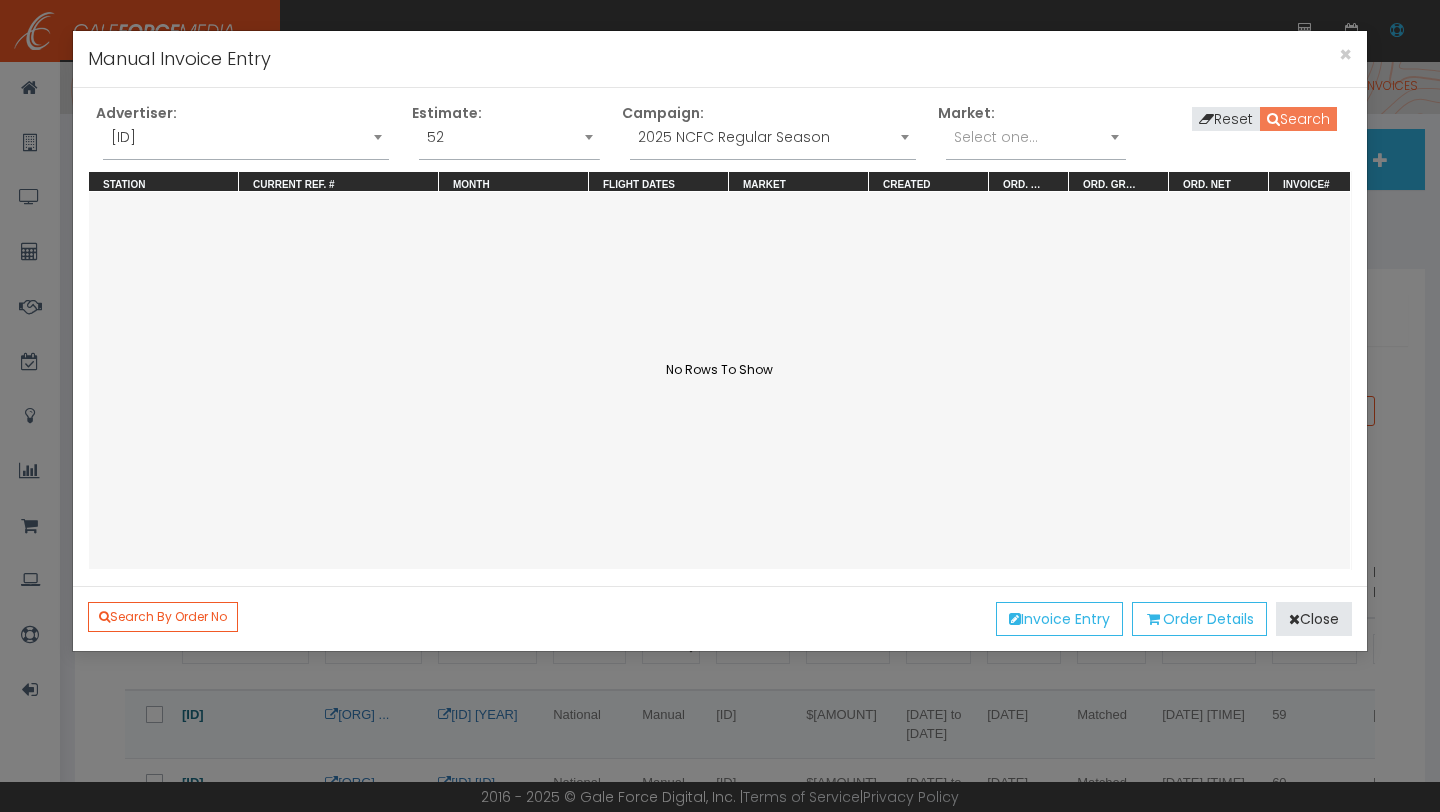 click on "Search" at bounding box center (1298, 119) 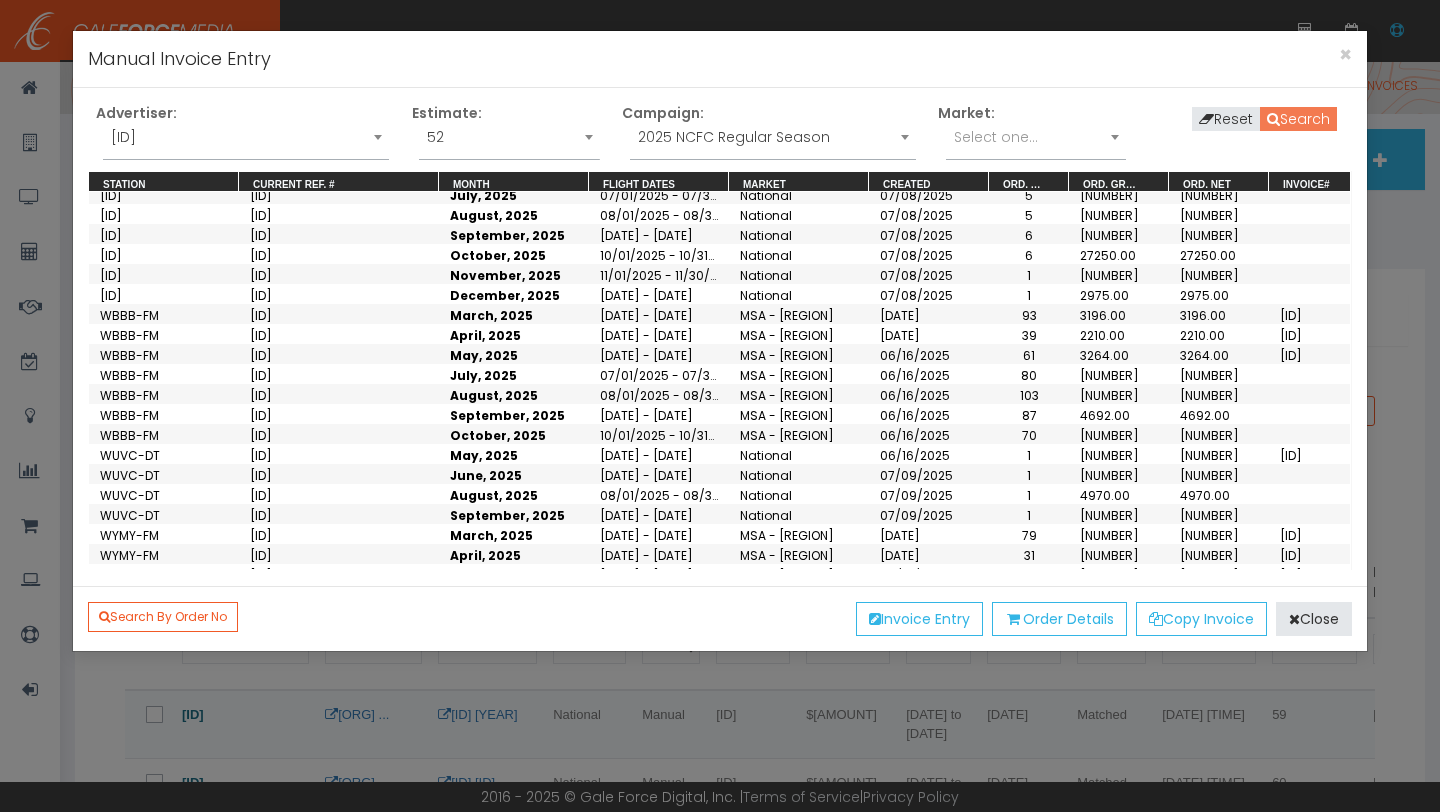 scroll, scrollTop: 511, scrollLeft: 0, axis: vertical 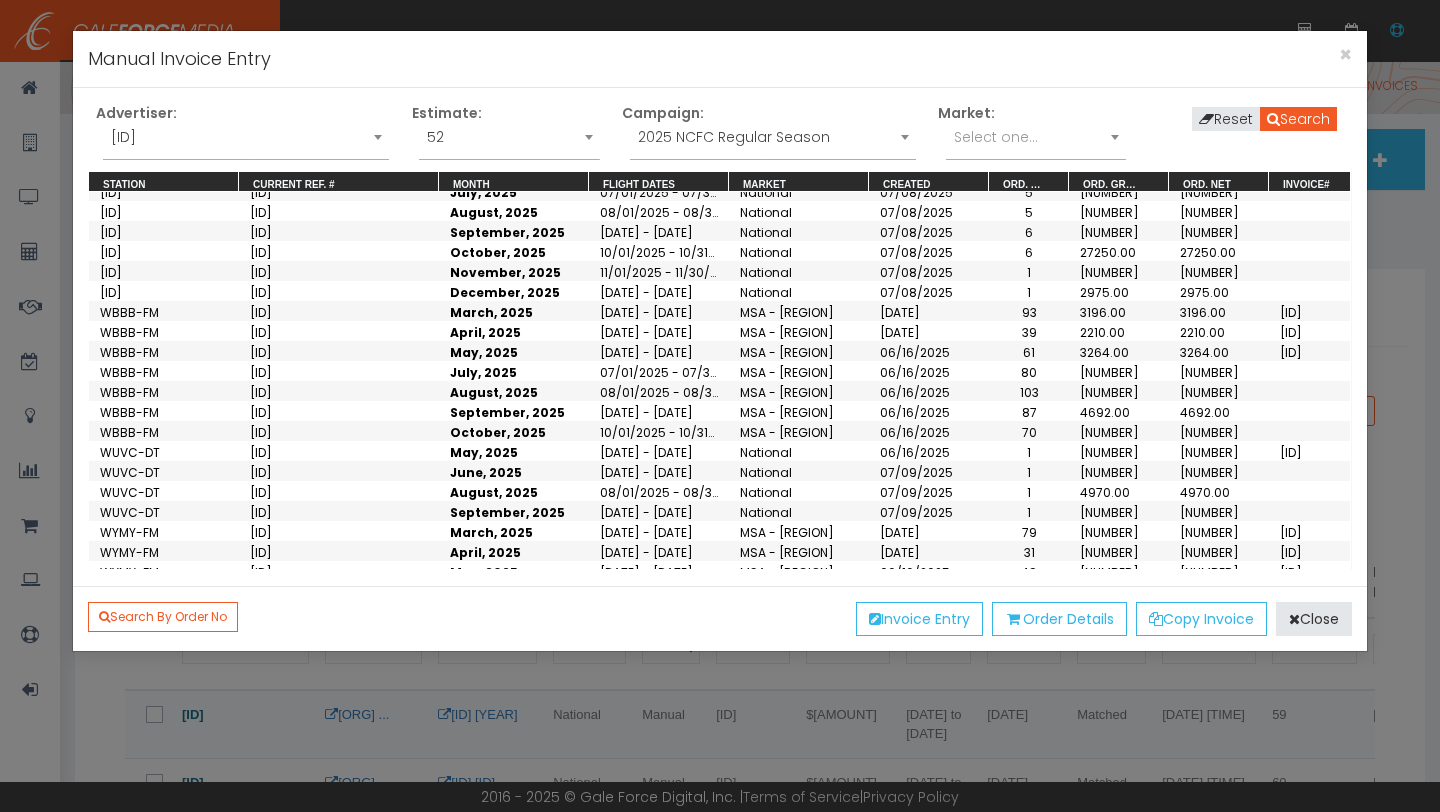 click at bounding box center [1344, 631] 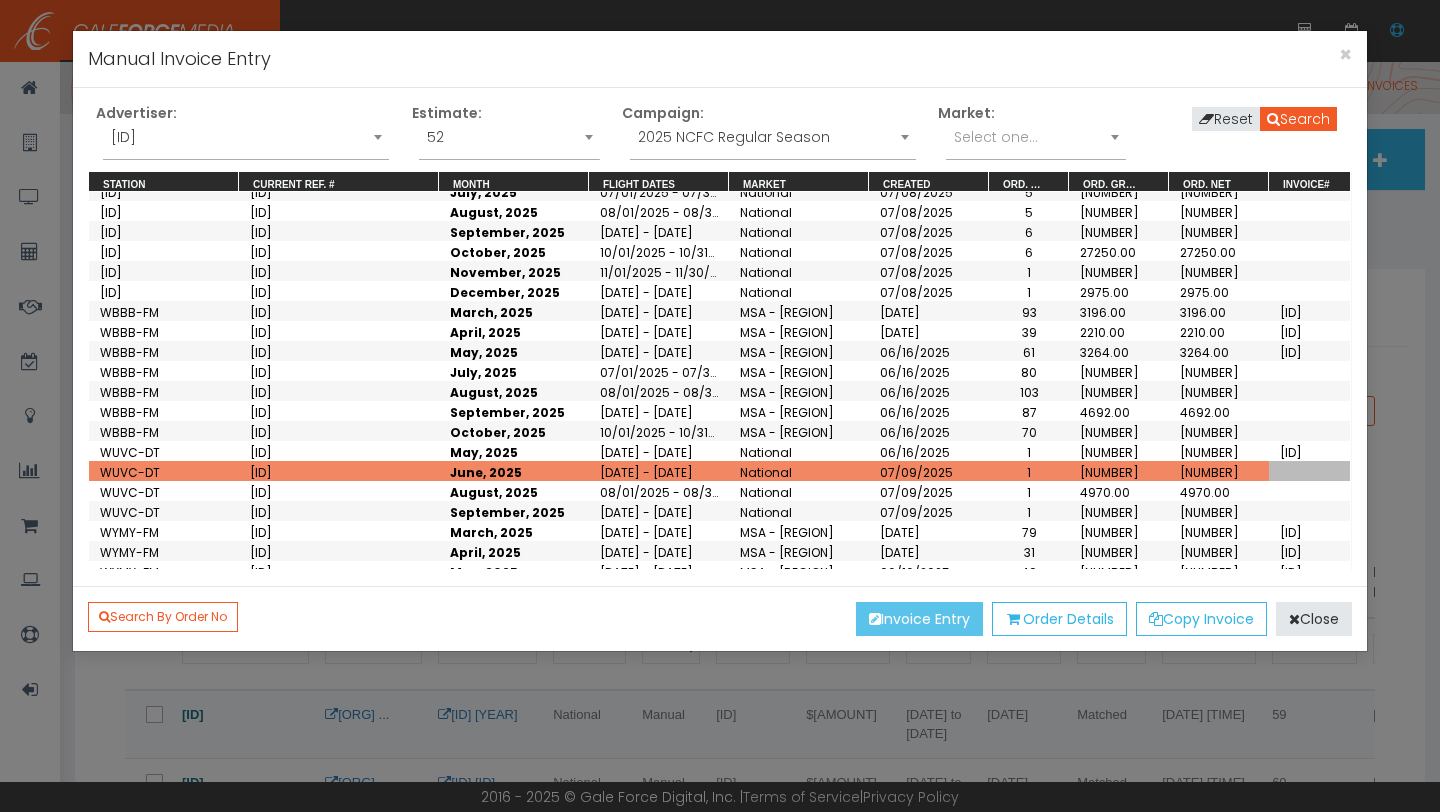 click on "Invoice Entry" at bounding box center (919, 619) 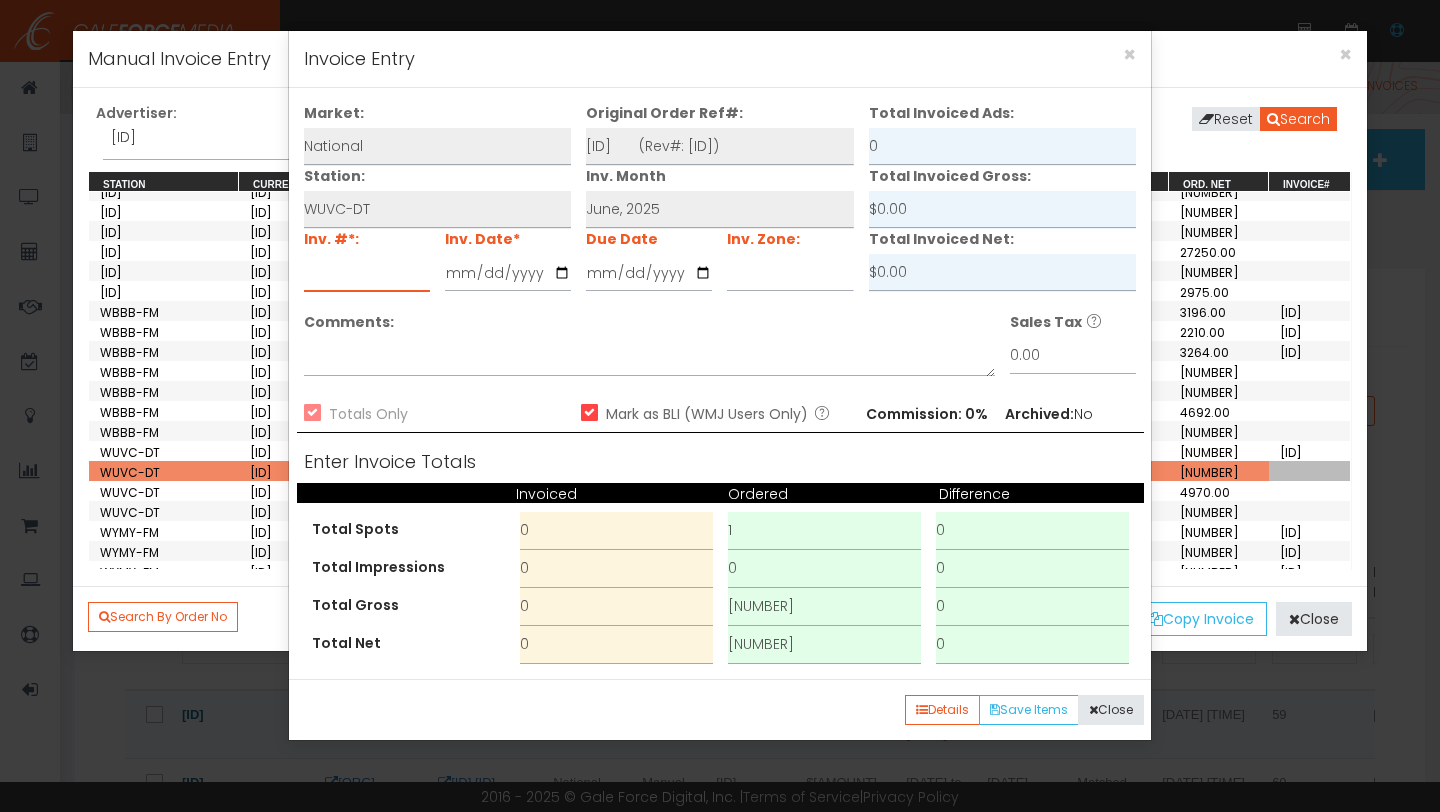 click at bounding box center [367, 273] 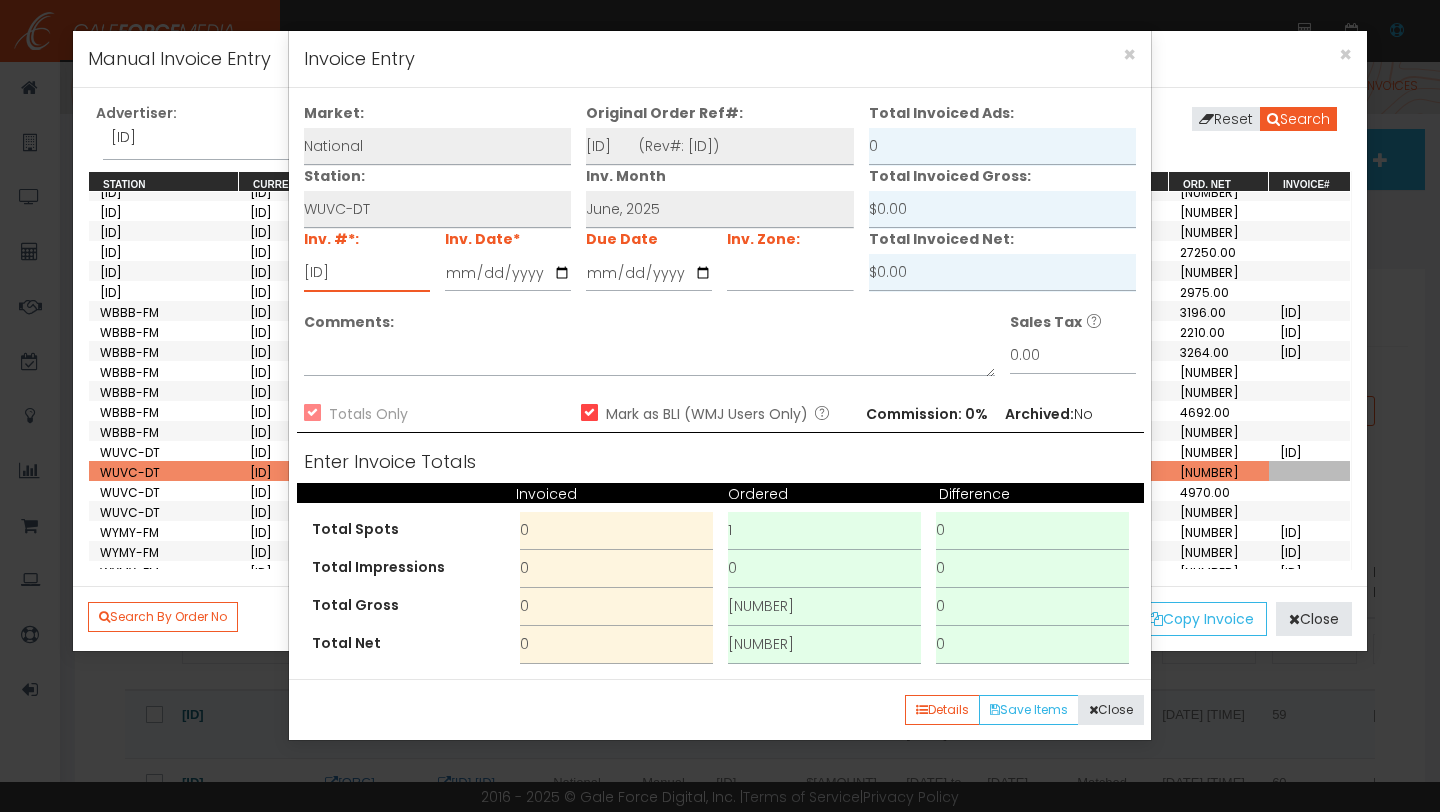 type on "[ID]" 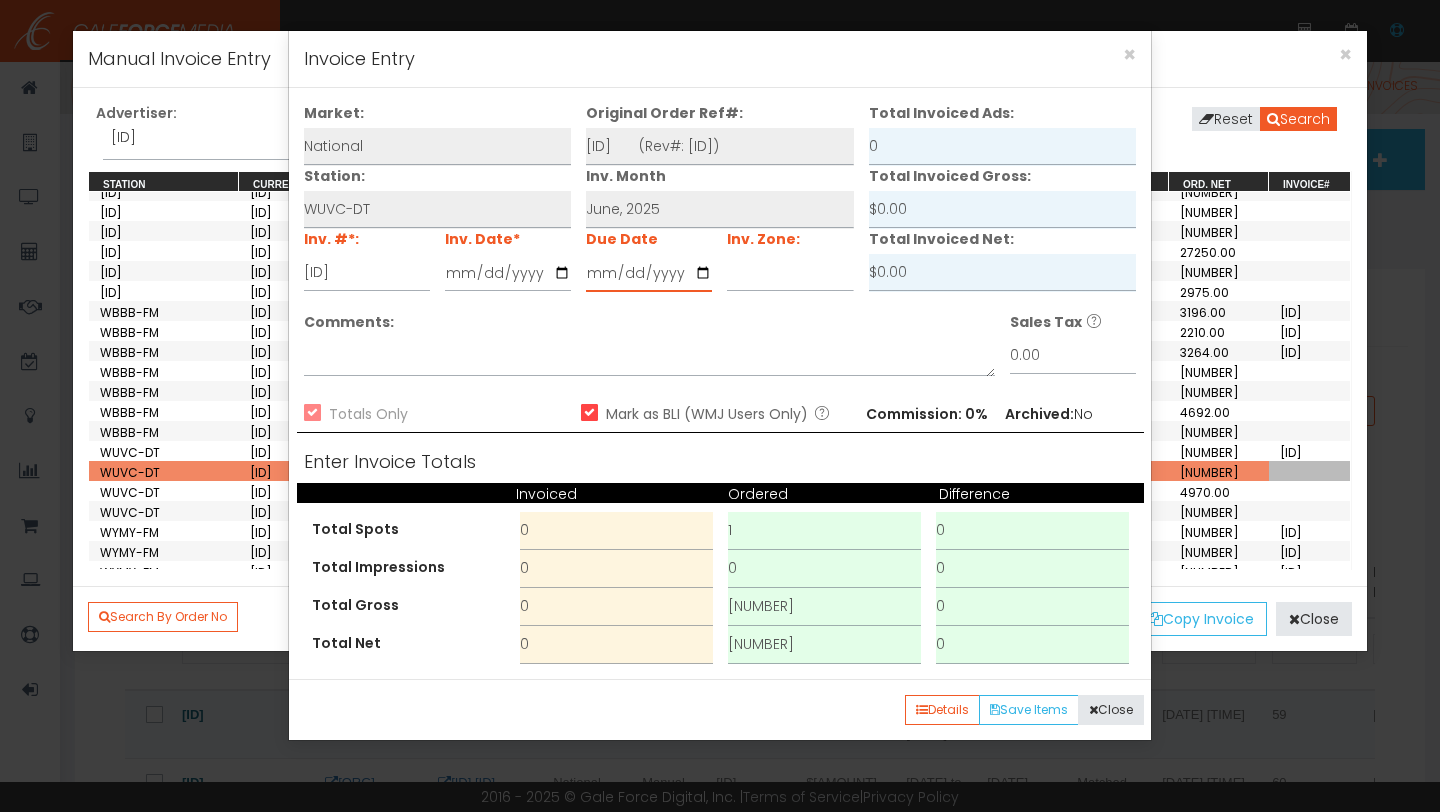 click at bounding box center (649, 273) 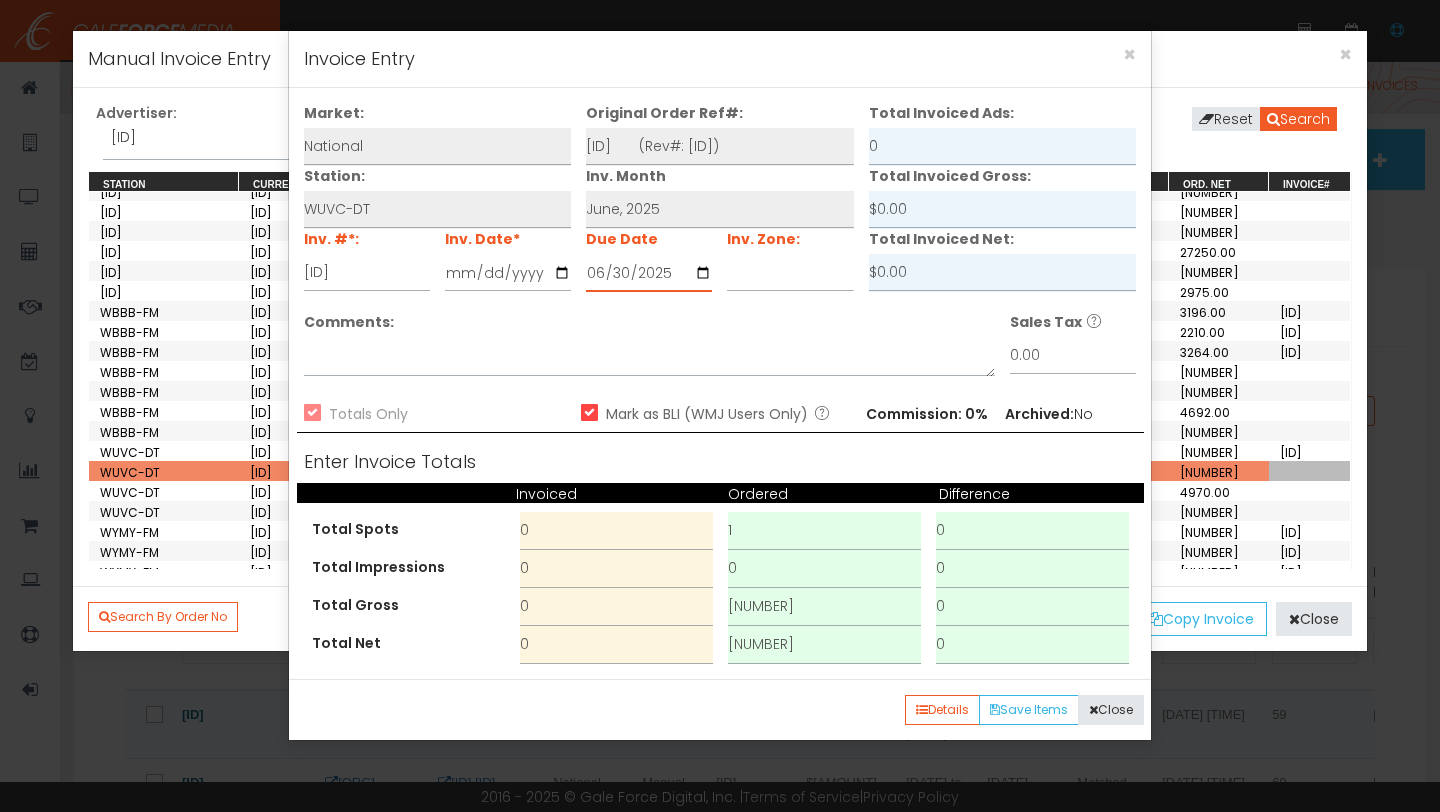 type on "2025-06-30" 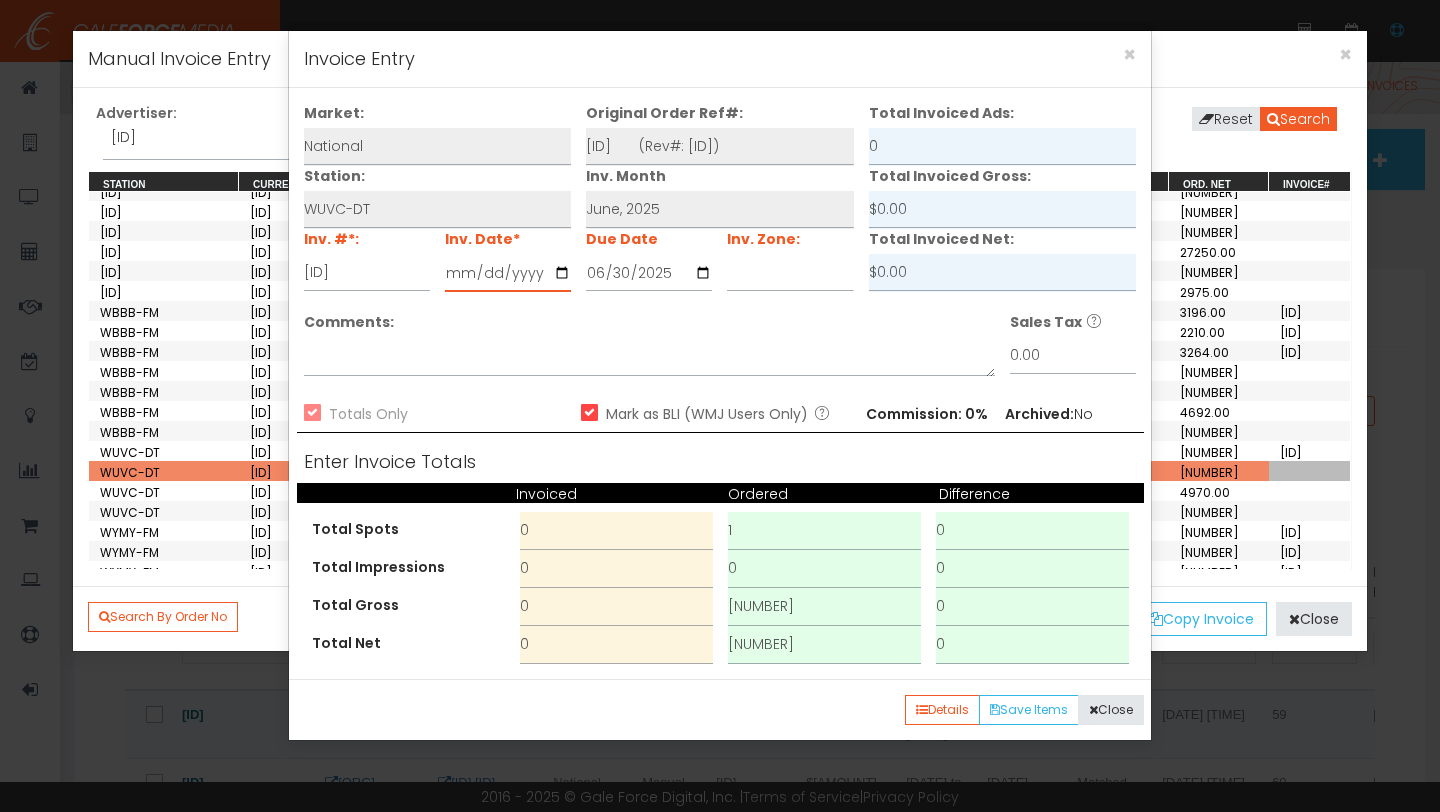 click at bounding box center (508, 273) 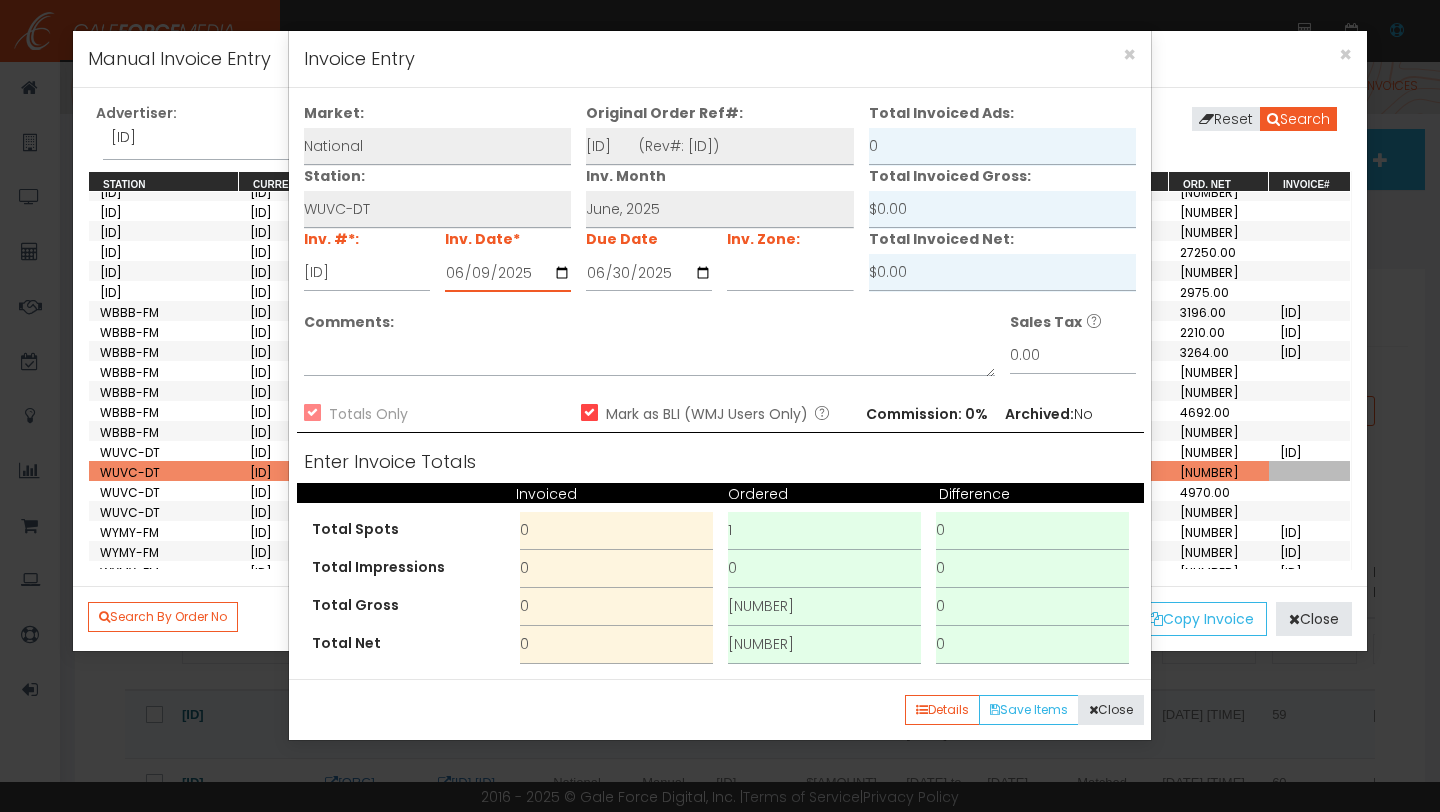 type on "[DATE]" 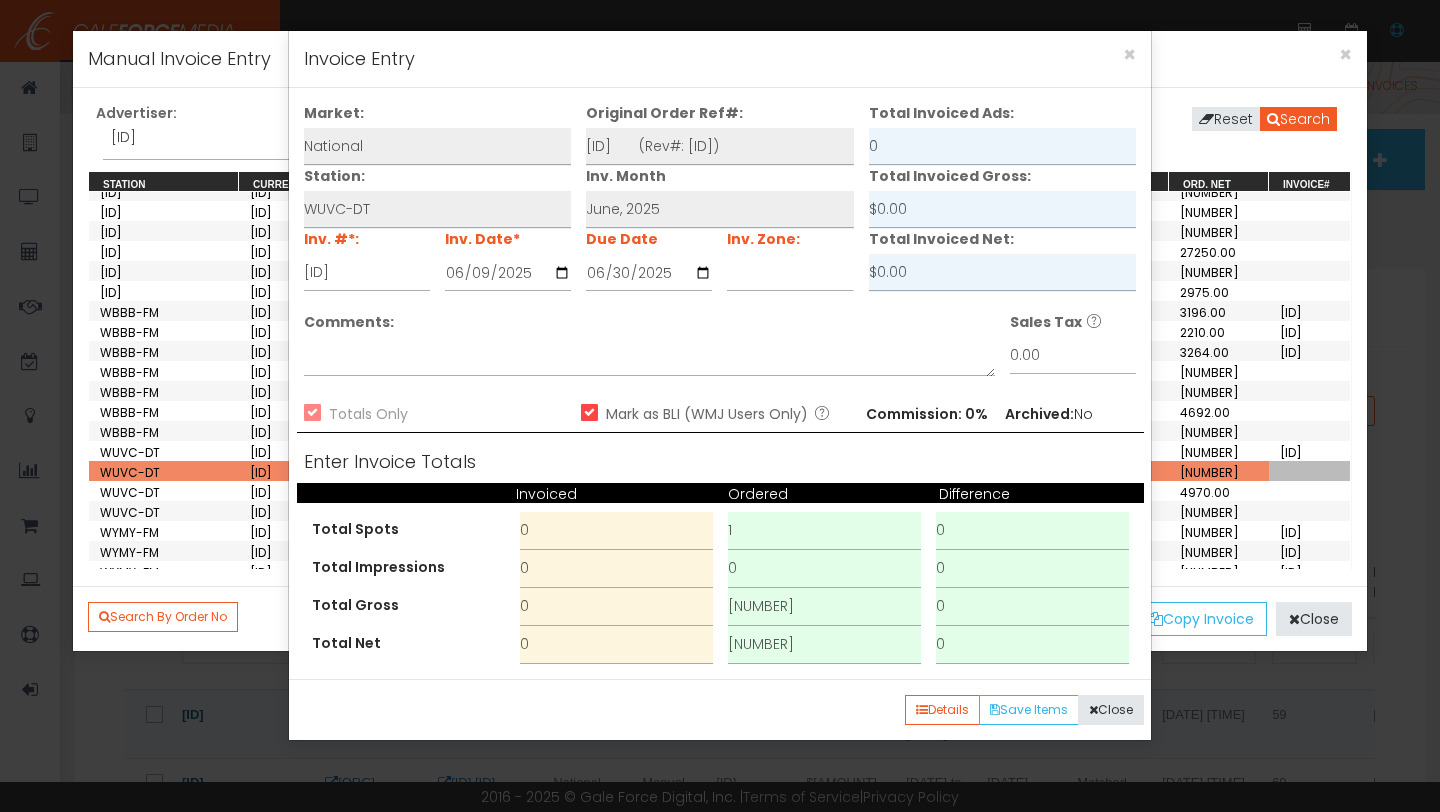 click on "Total Net
0
[NUMBER]
0" at bounding box center [720, 645] 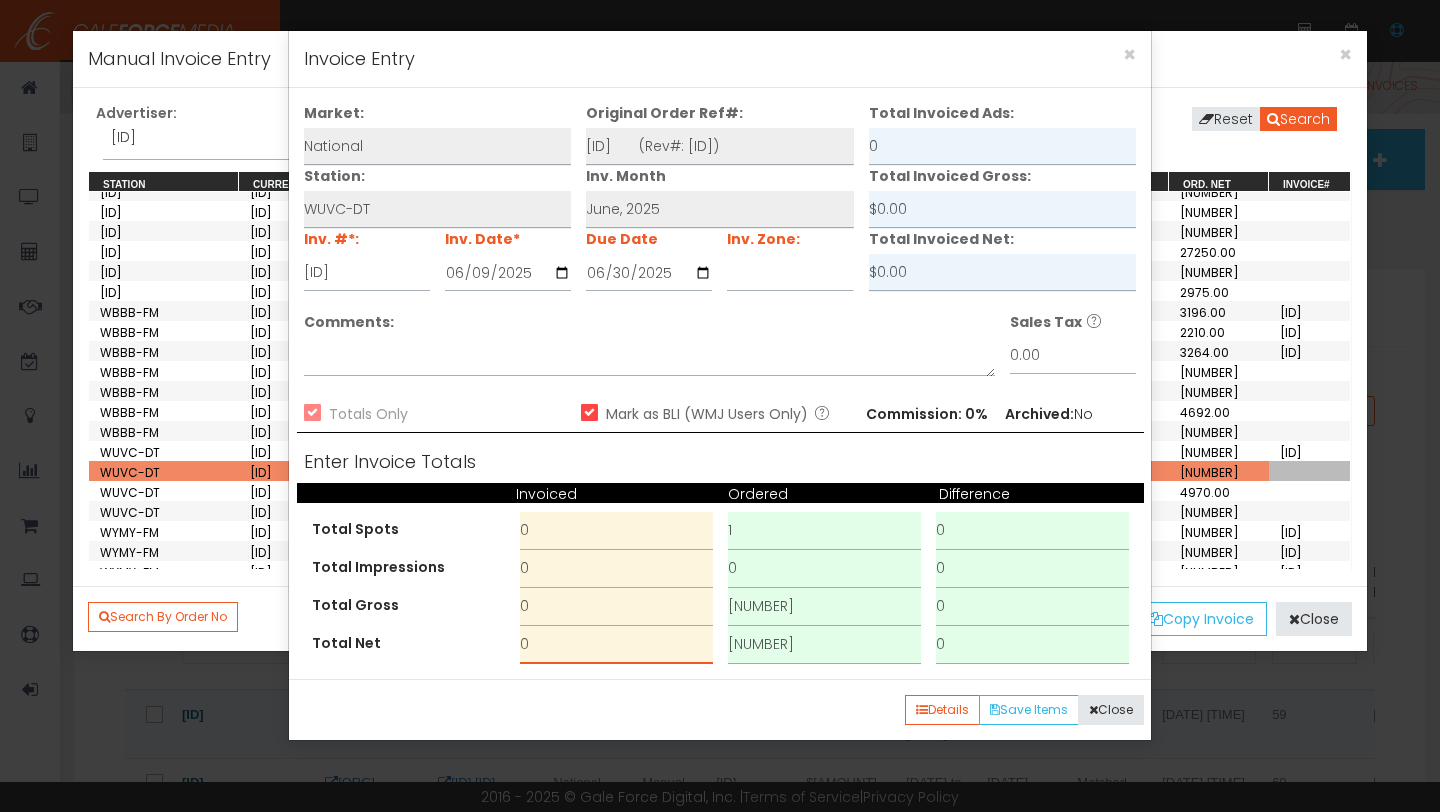 click on "0" at bounding box center (616, 645) 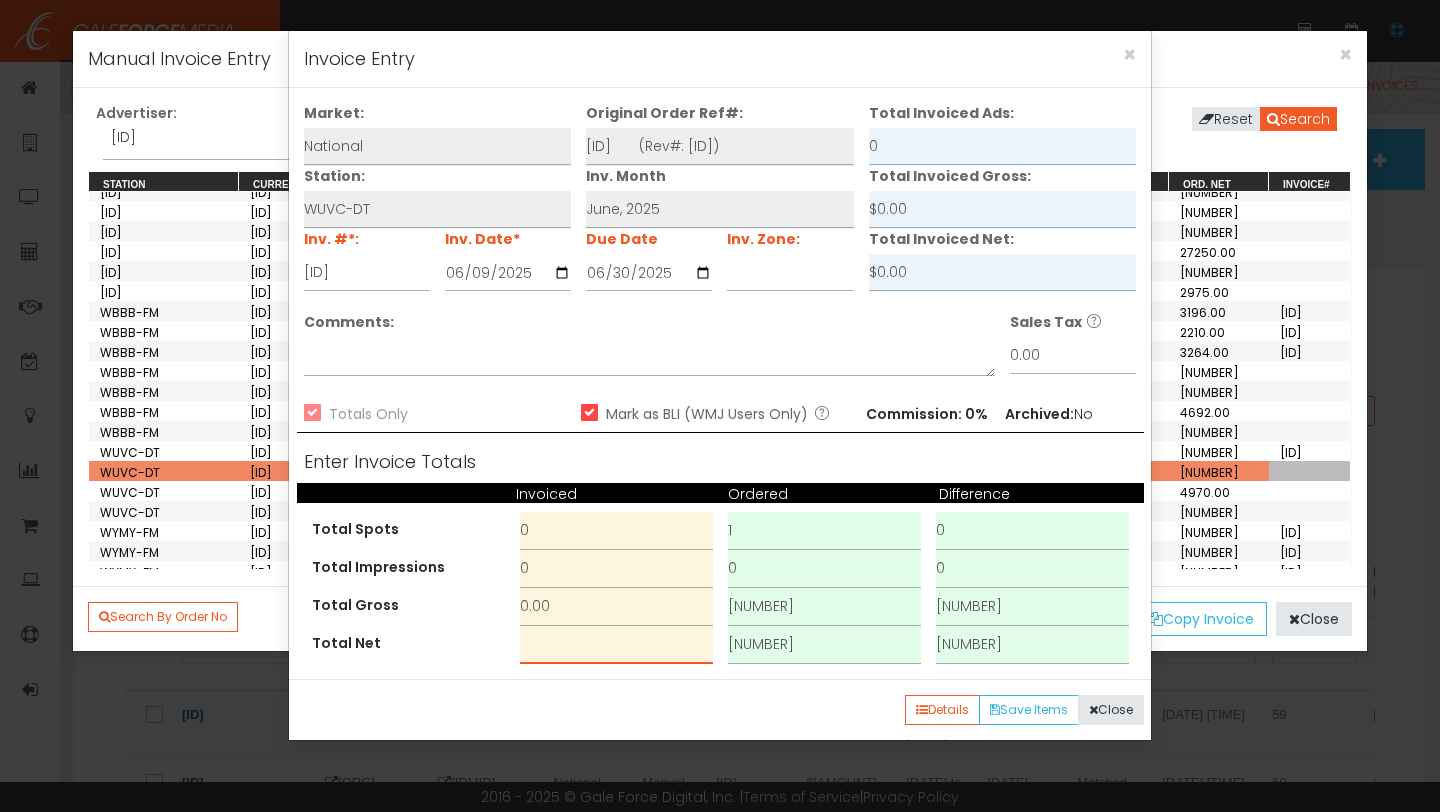type 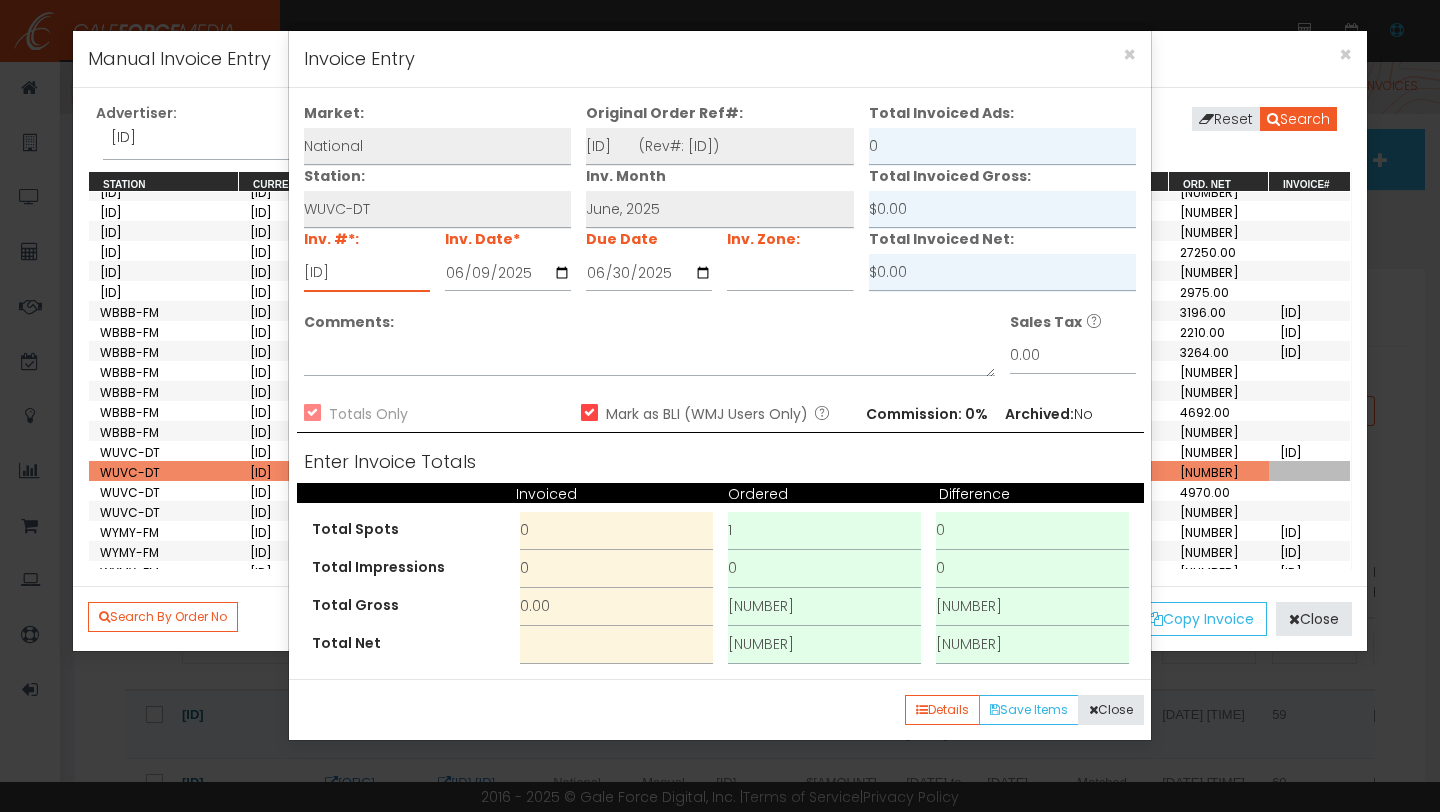 click on "[ID]" at bounding box center [367, 273] 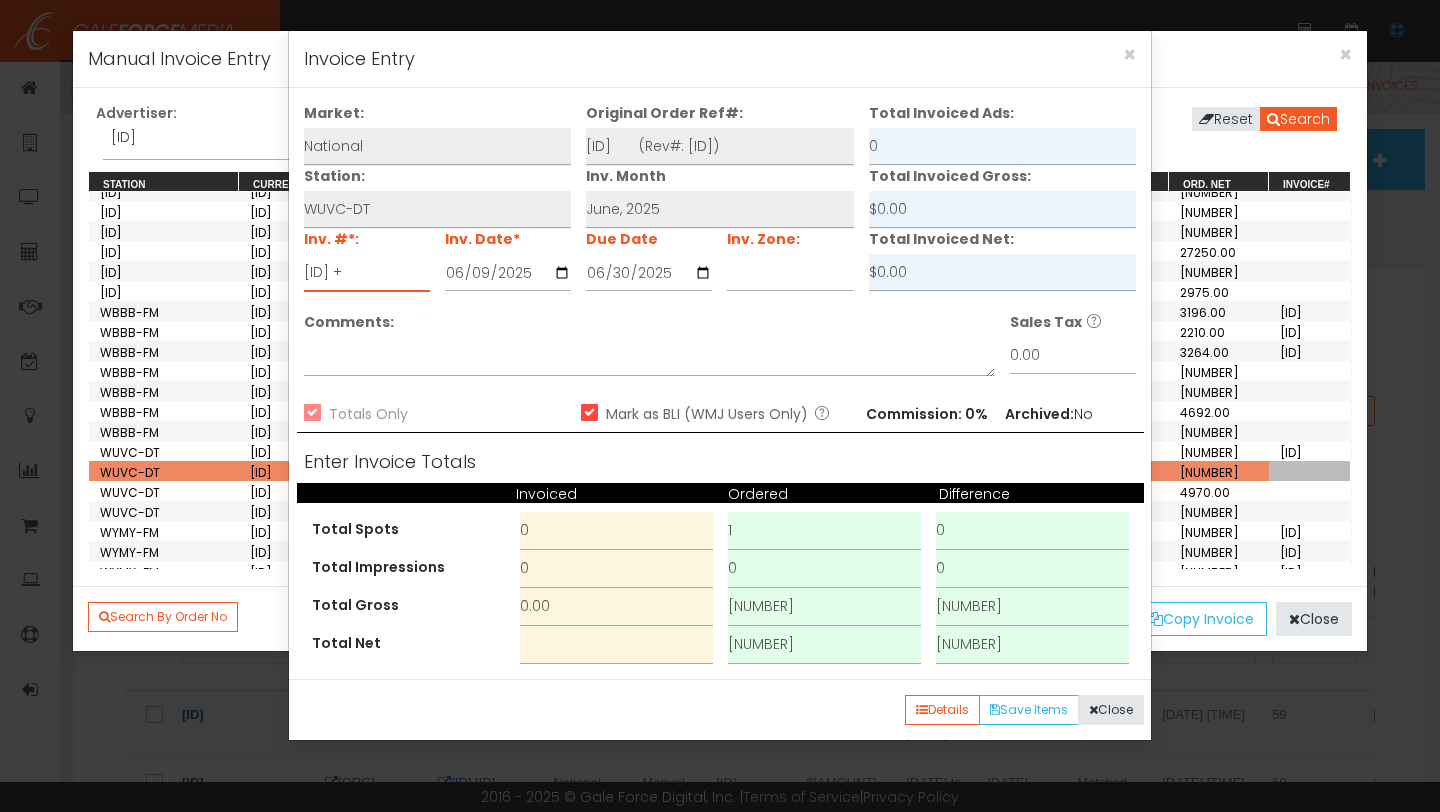 paste on "[ID]" 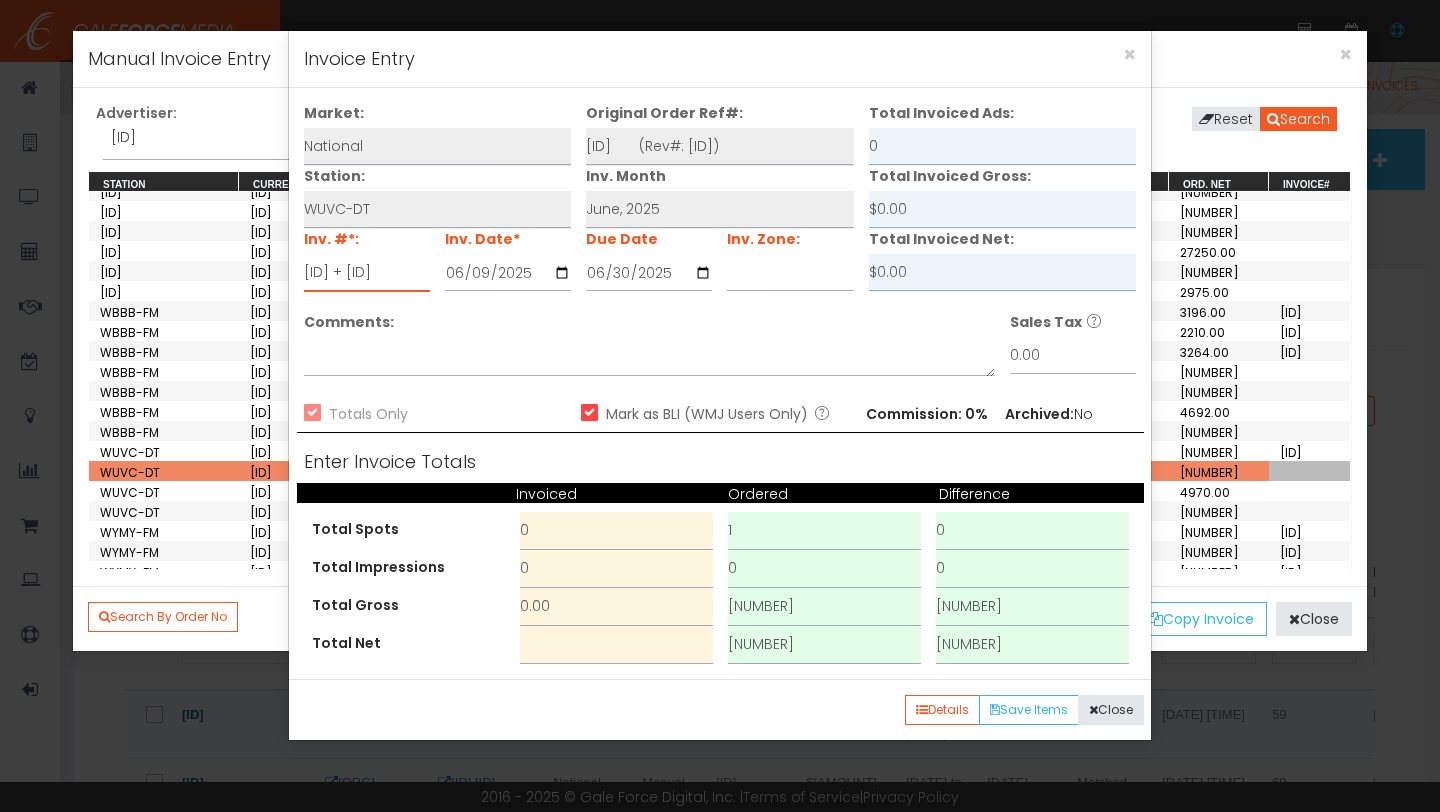 scroll, scrollTop: 0, scrollLeft: 32, axis: horizontal 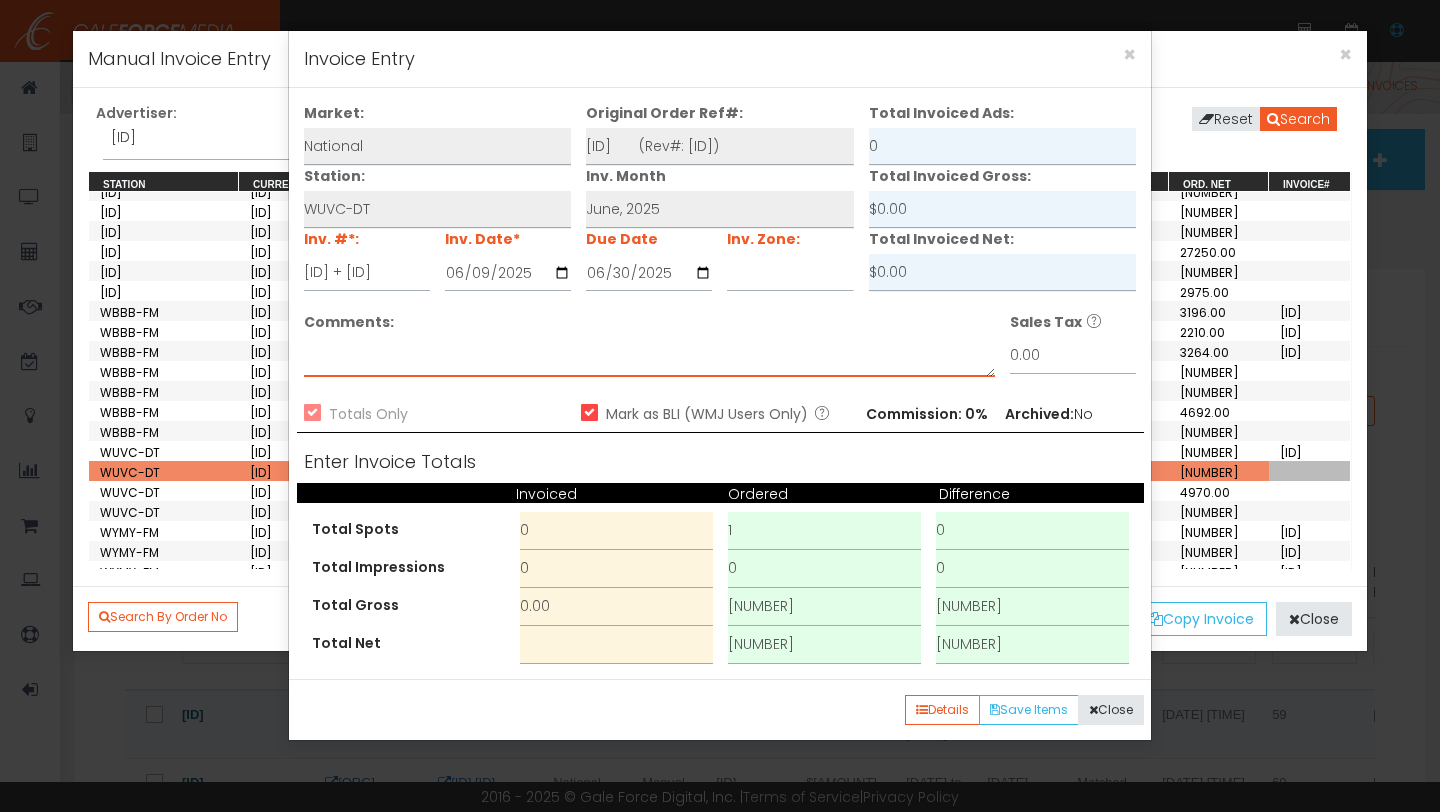 click on "Comments:" at bounding box center (649, 357) 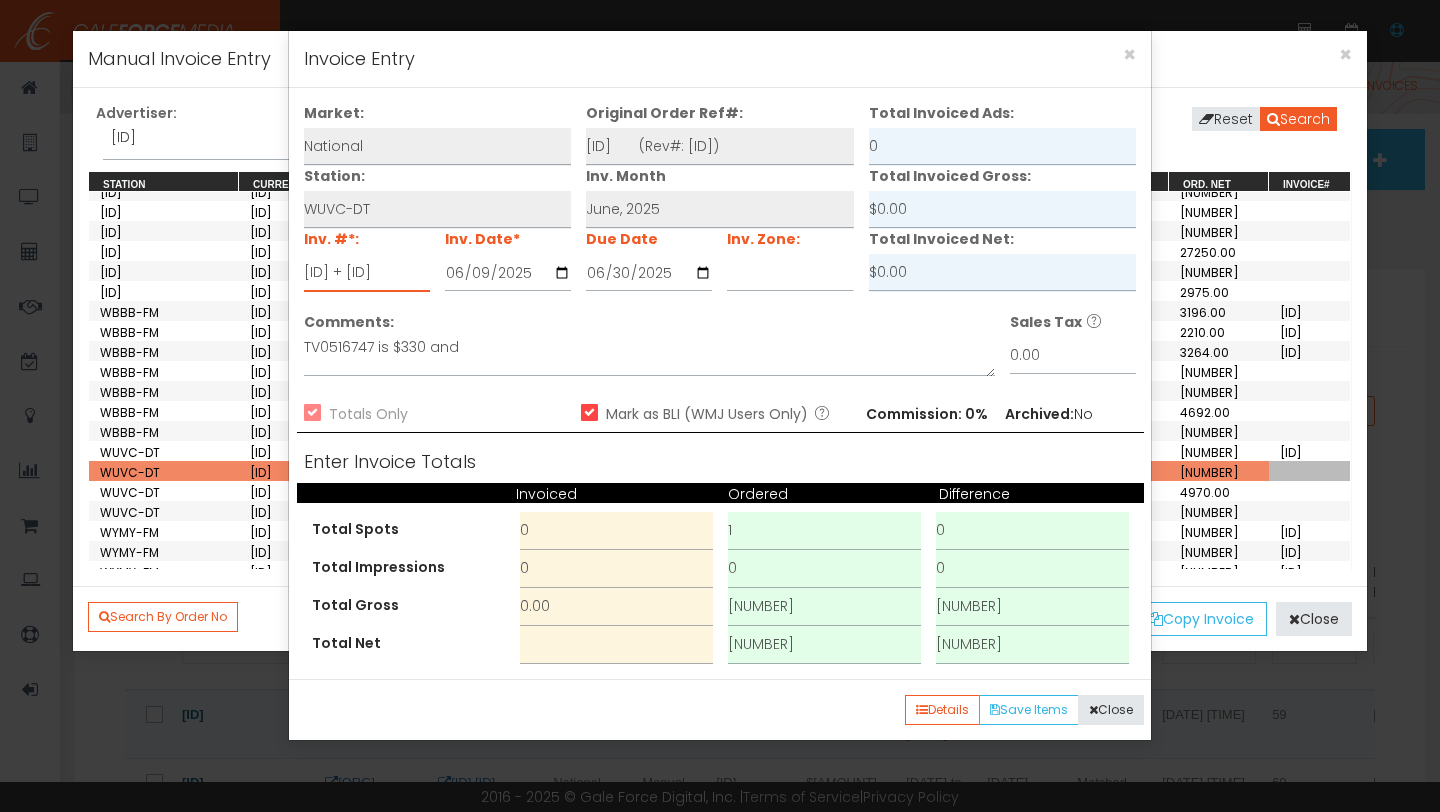 scroll, scrollTop: 0, scrollLeft: 32, axis: horizontal 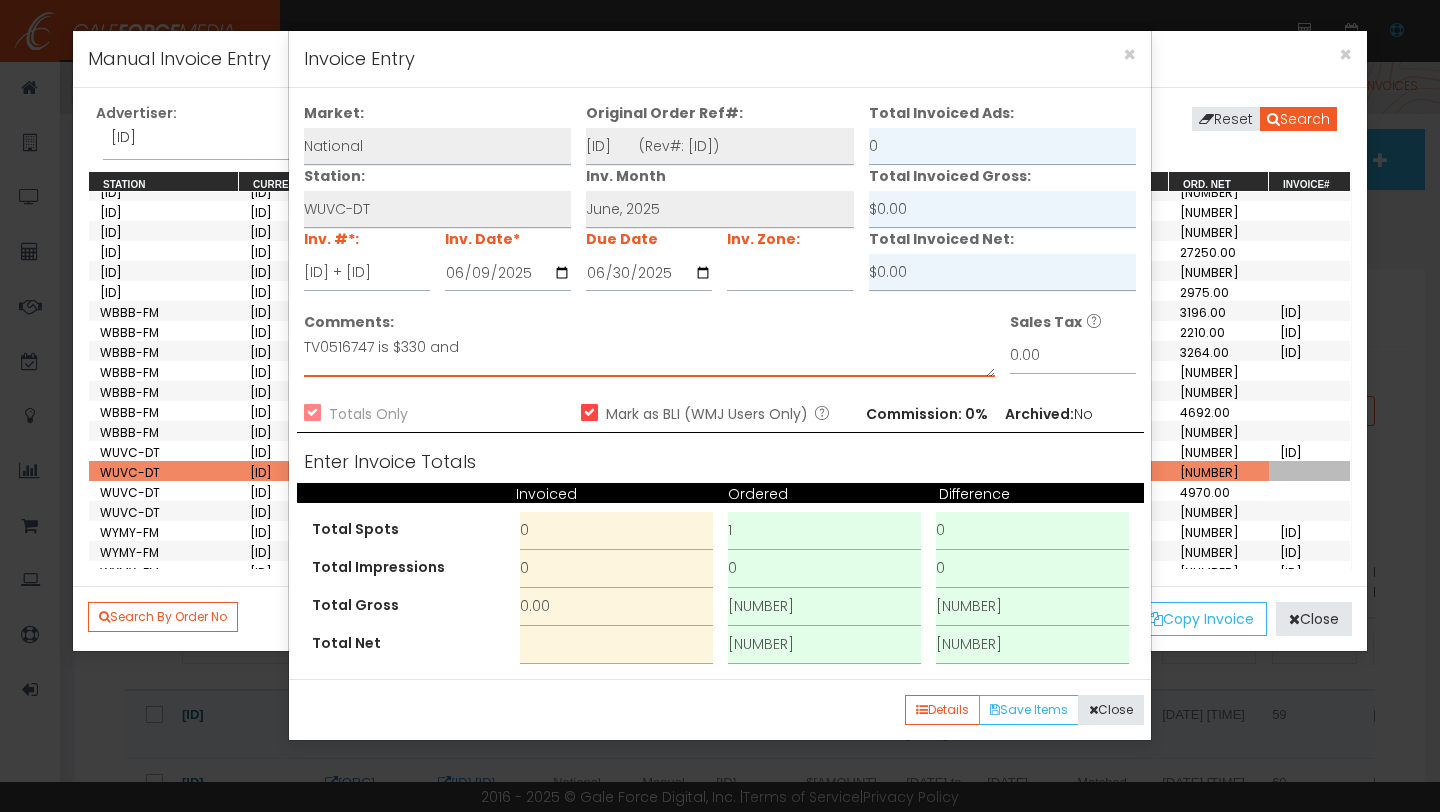 click on "TV0516747 is $330 and" at bounding box center (649, 357) 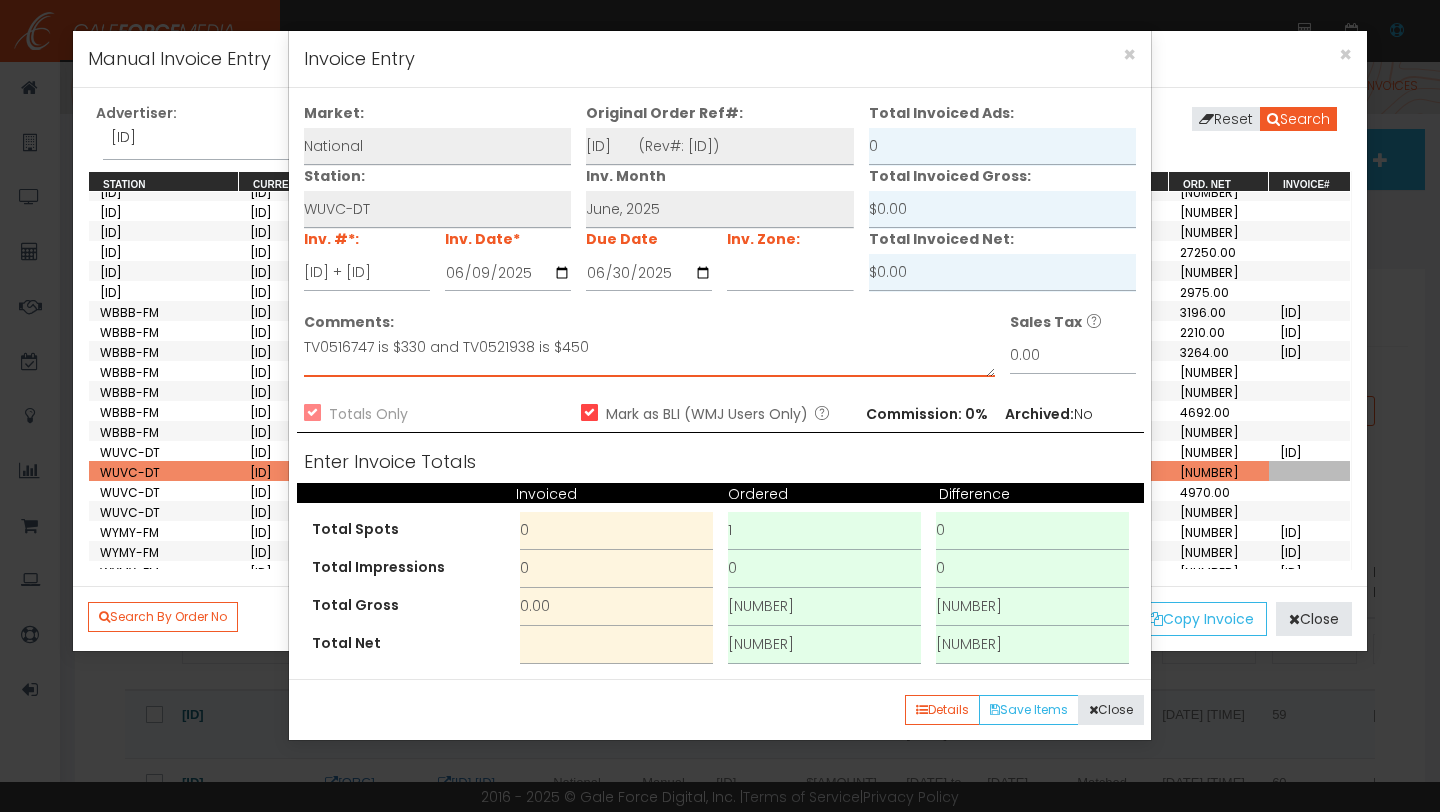 type on "TV0516747 is $330 and TV0521938 is $450" 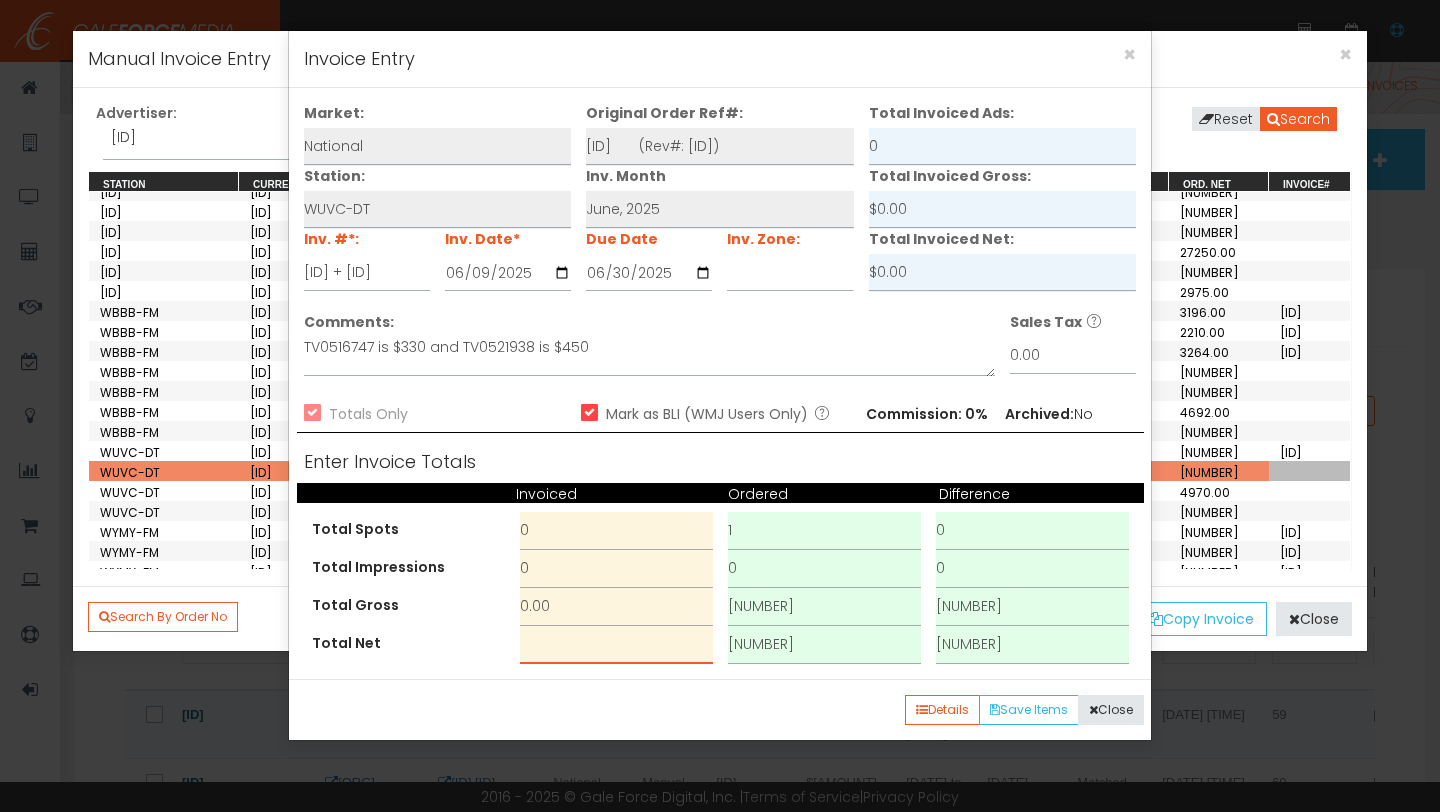 click at bounding box center (616, 645) 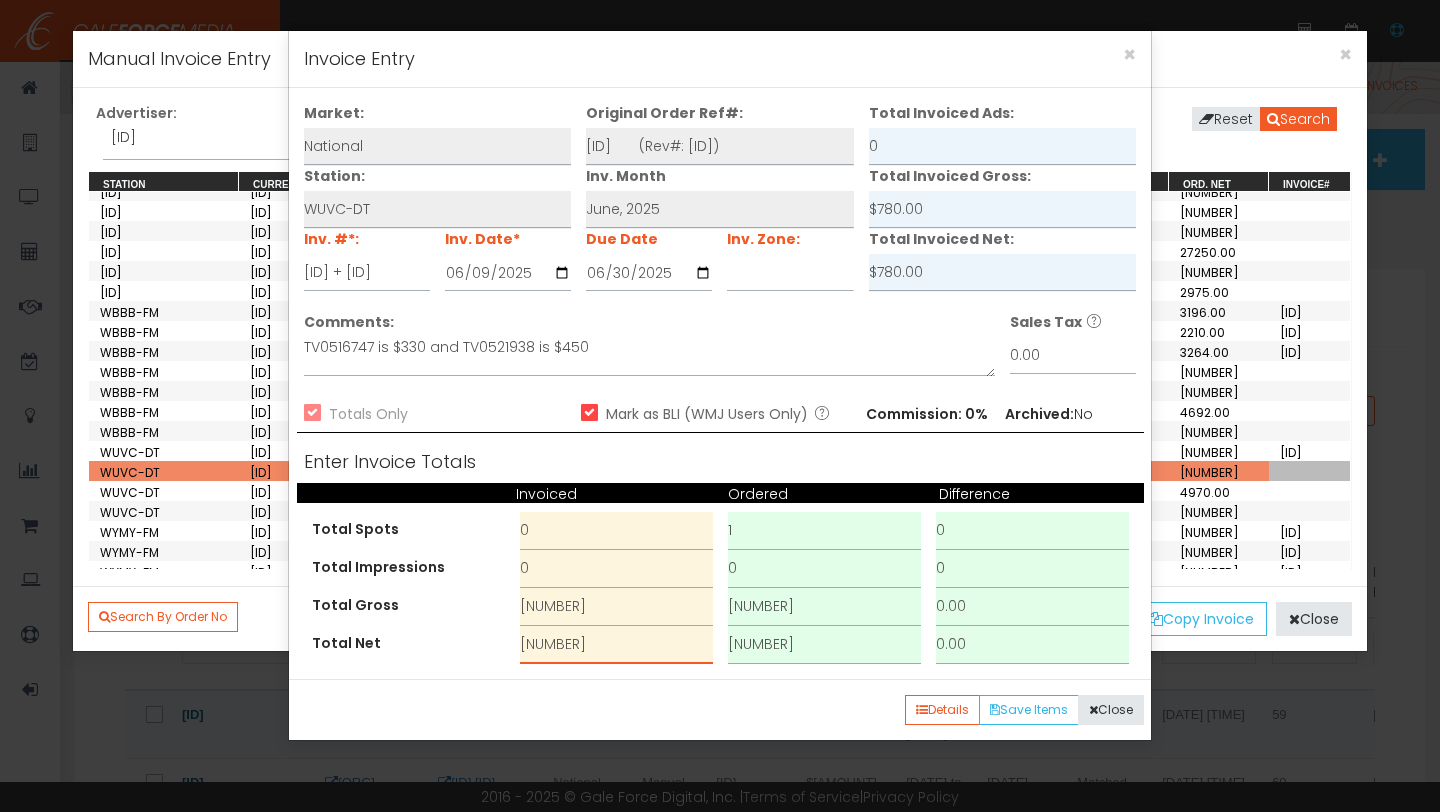 type on "[NUMBER]" 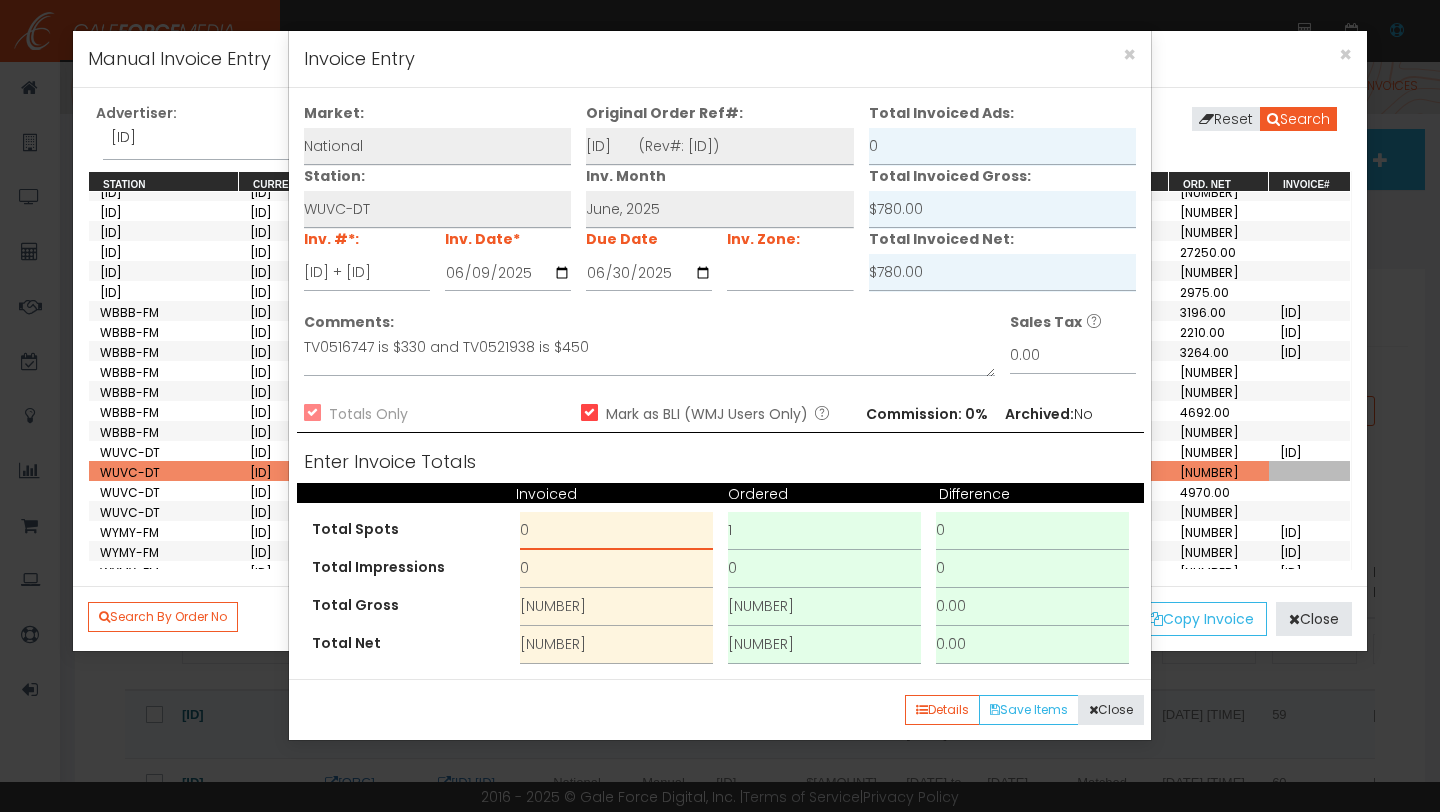 click on "0" at bounding box center [616, 531] 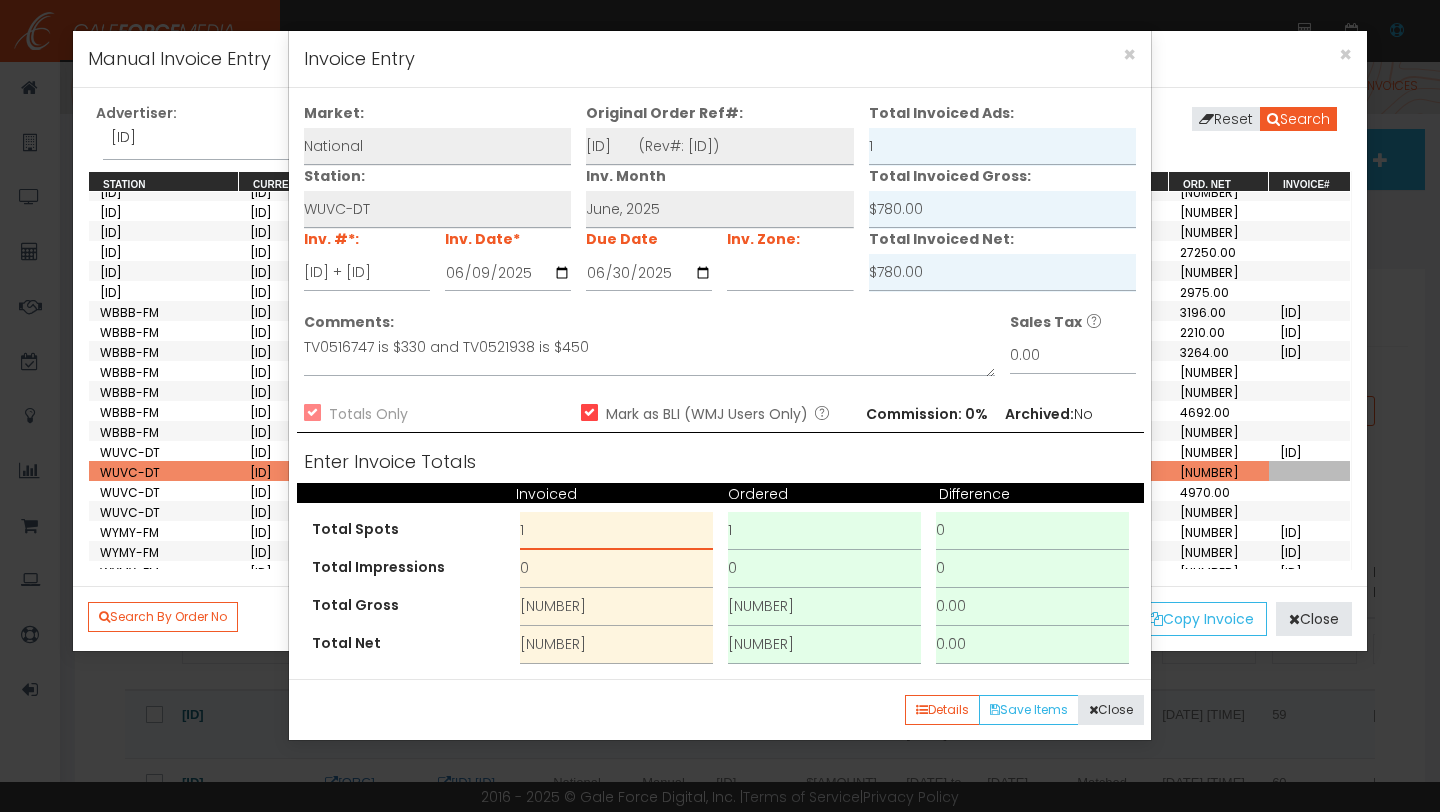 type on "1" 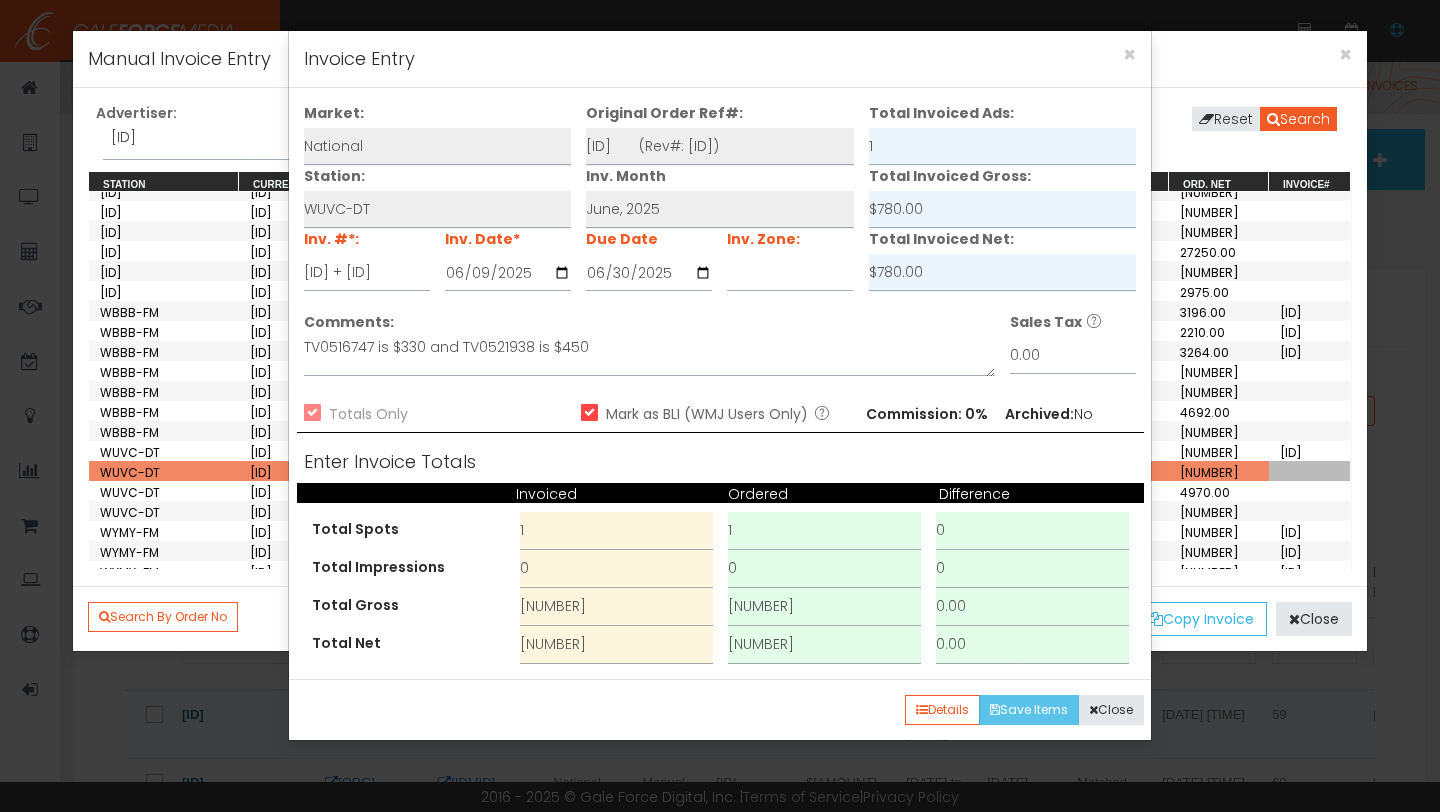 click on "Save Items" at bounding box center (1029, 710) 